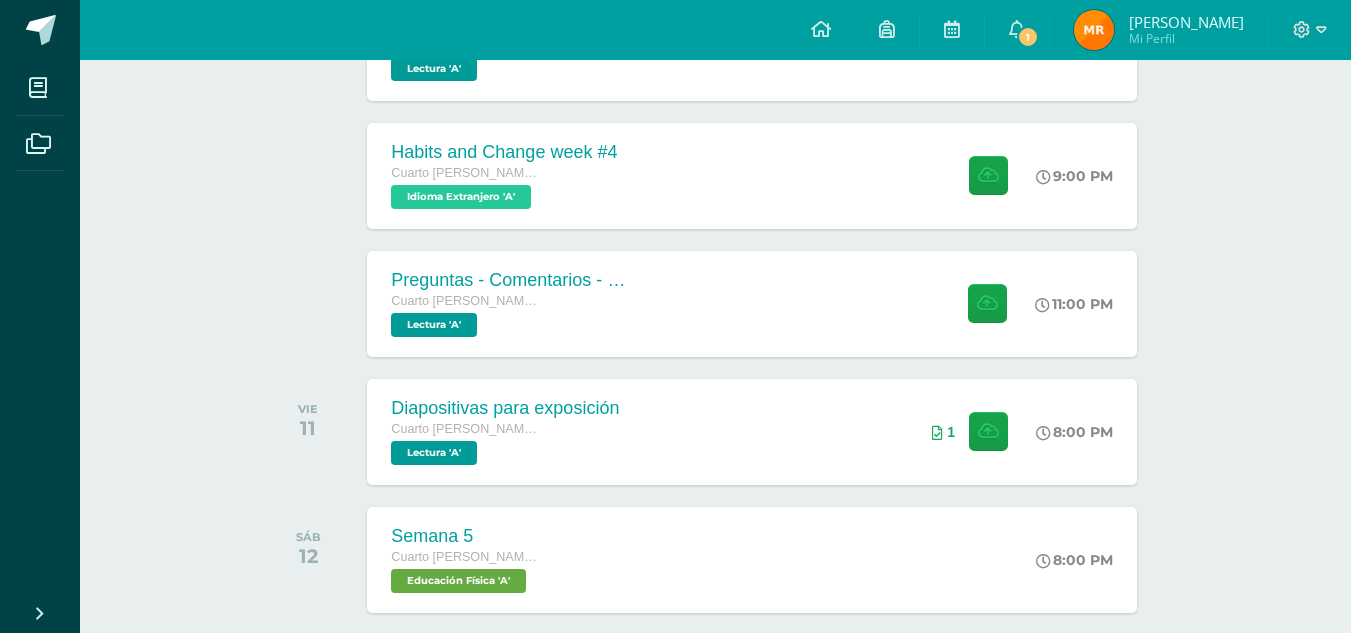 scroll, scrollTop: 700, scrollLeft: 0, axis: vertical 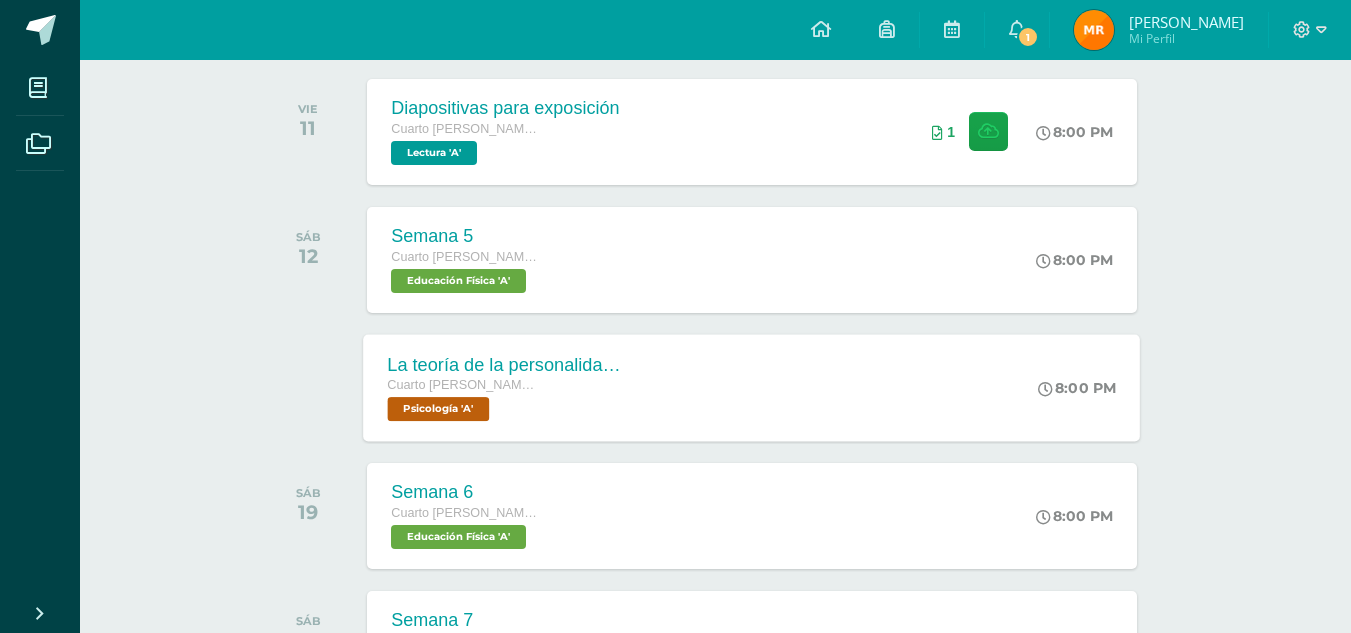 click on "La teoría de la personalidad de [PERSON_NAME]" at bounding box center [509, 364] 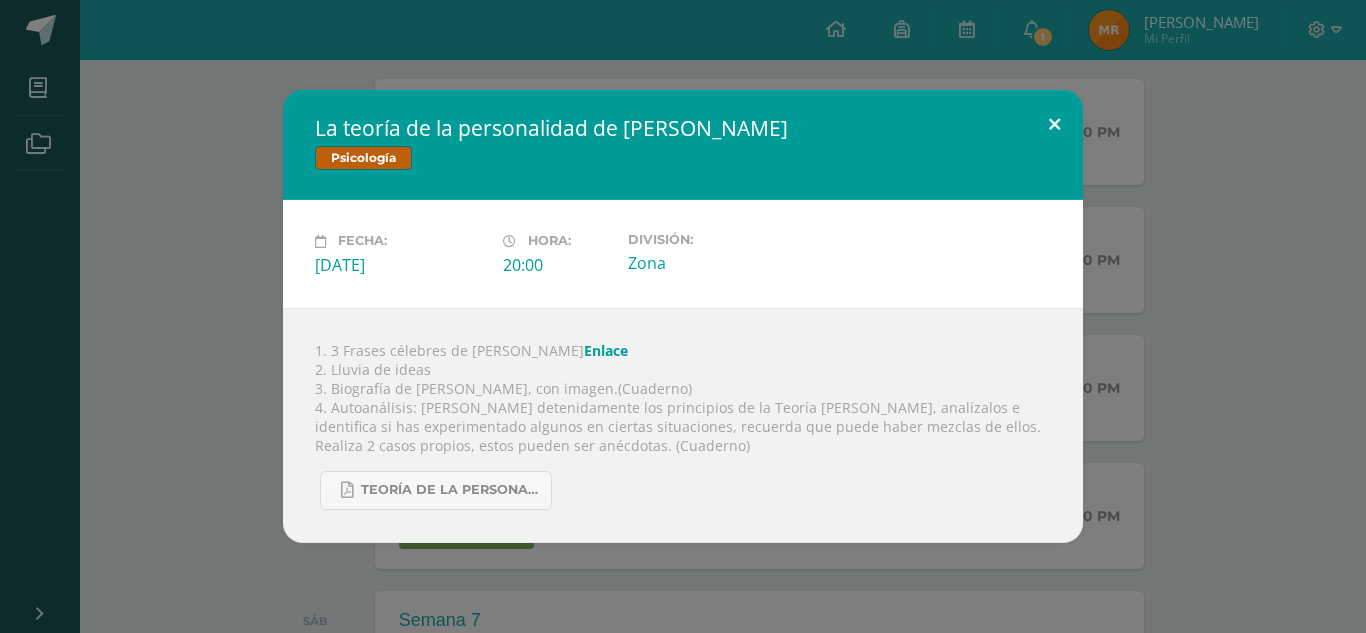 click at bounding box center [1054, 124] 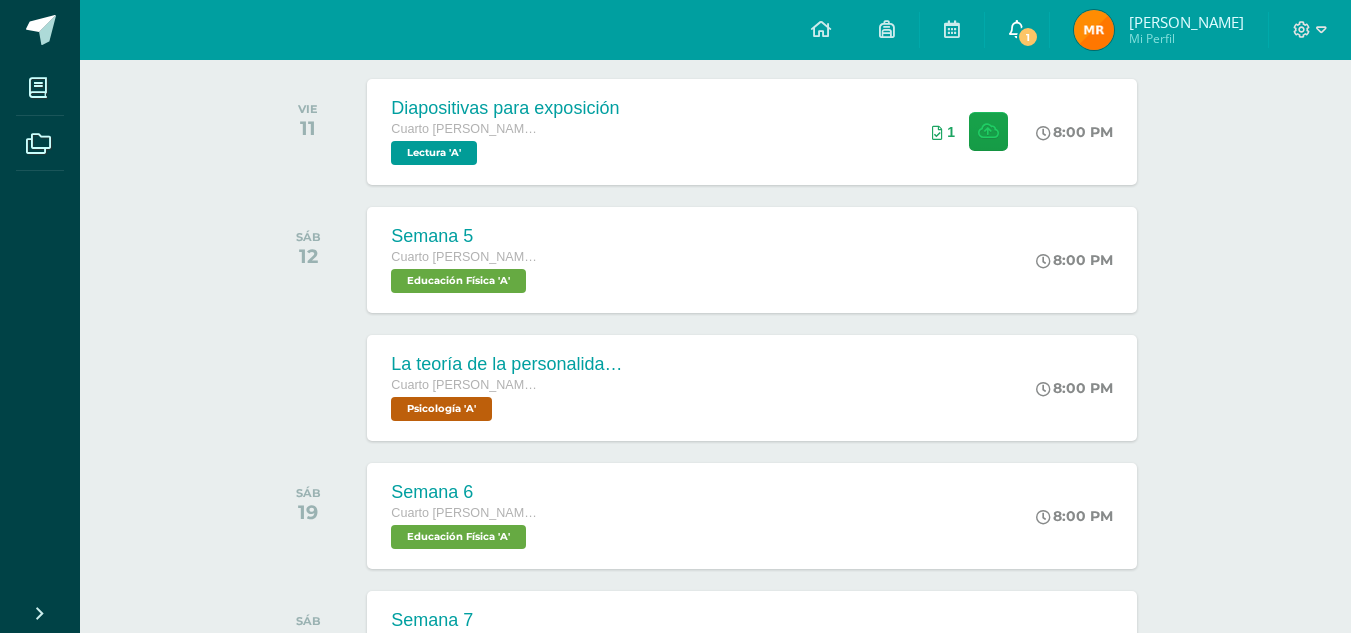 click on "1" at bounding box center (1017, 30) 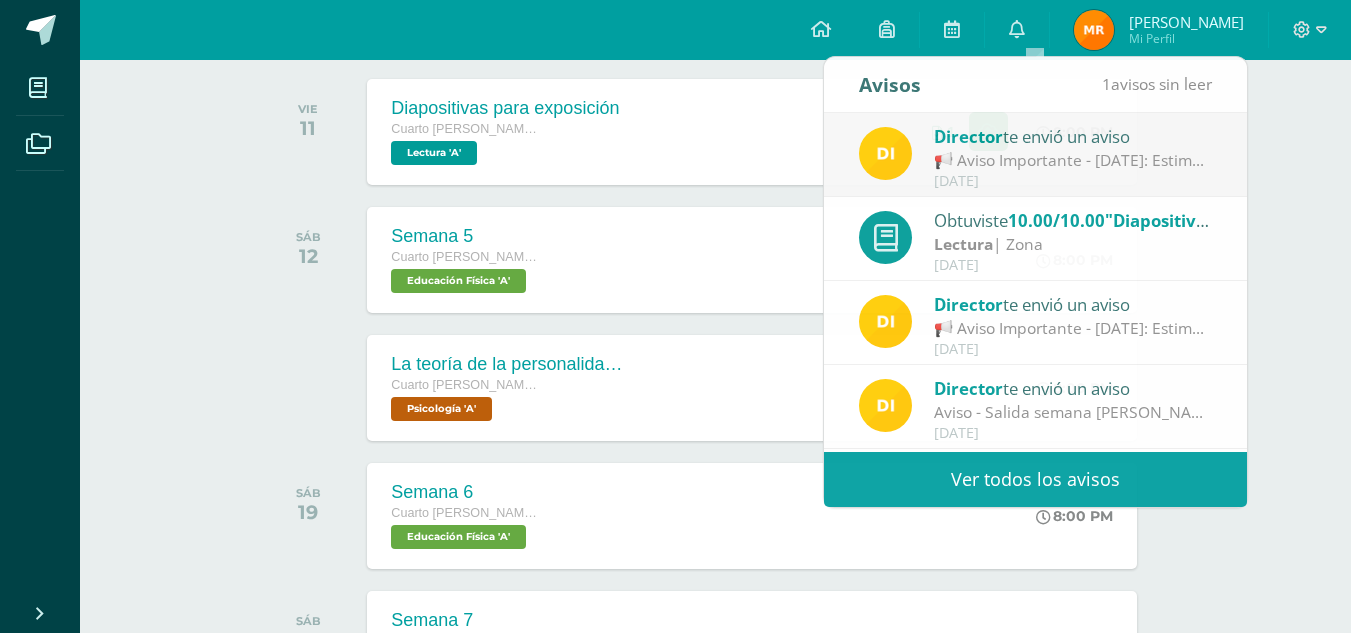 click on "Actividades recientes y próximas
Tablero
Pendientes de entrega
Entregadas
todas las Actividades
No tienes actividades
Échale un vistazo a los demás períodos o  sal y disfruta del sol
JULIO
MIÉ
09
Comentarios a exposiciones
Cuarto [PERSON_NAME]. CCLL
Lectura 'A'" at bounding box center (715, 190) 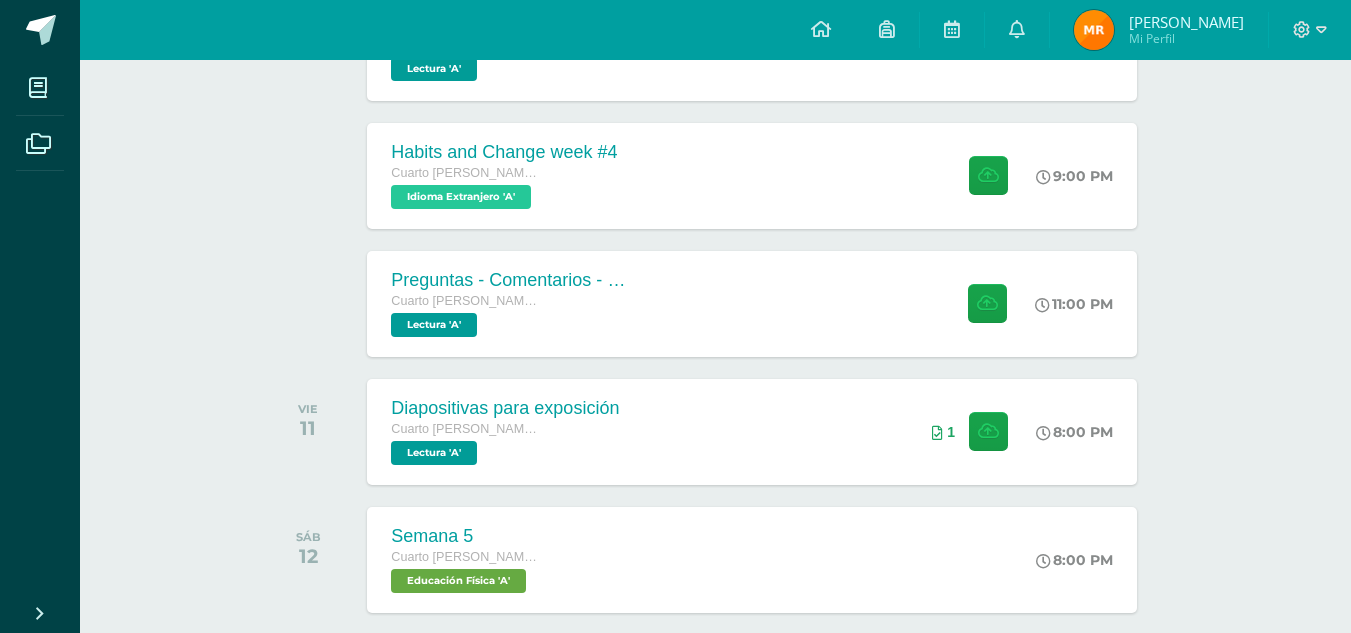 scroll, scrollTop: 200, scrollLeft: 0, axis: vertical 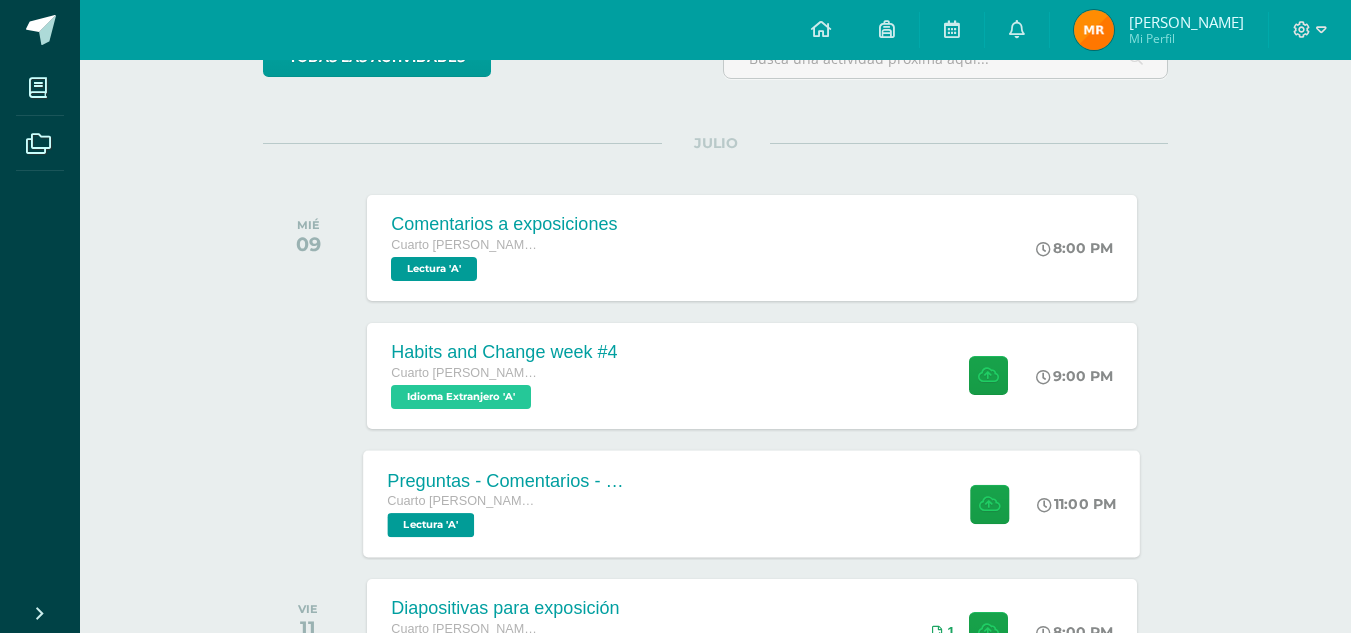 click on "Preguntas - Comentarios - Observaciones
Cuarto [PERSON_NAME]. CCLL
Lectura 'A'
11:00 PM
Preguntas - Comentarios - Observaciones
Lectura" at bounding box center [752, 503] 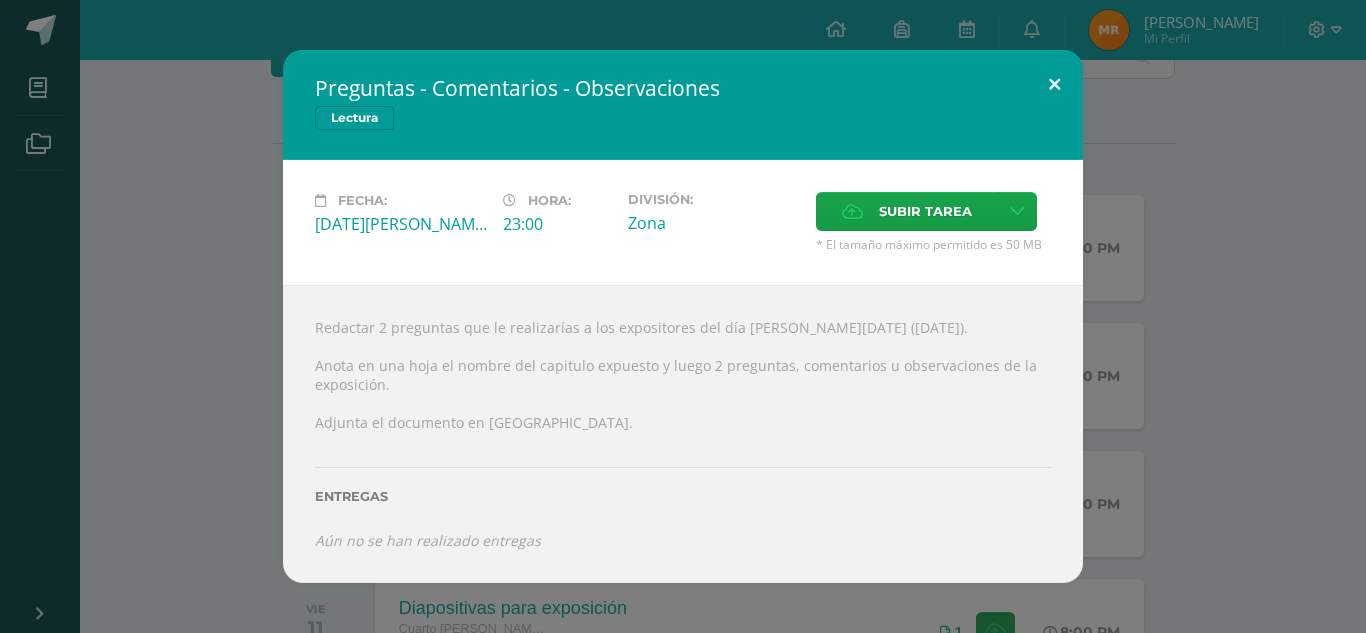 click at bounding box center (1054, 84) 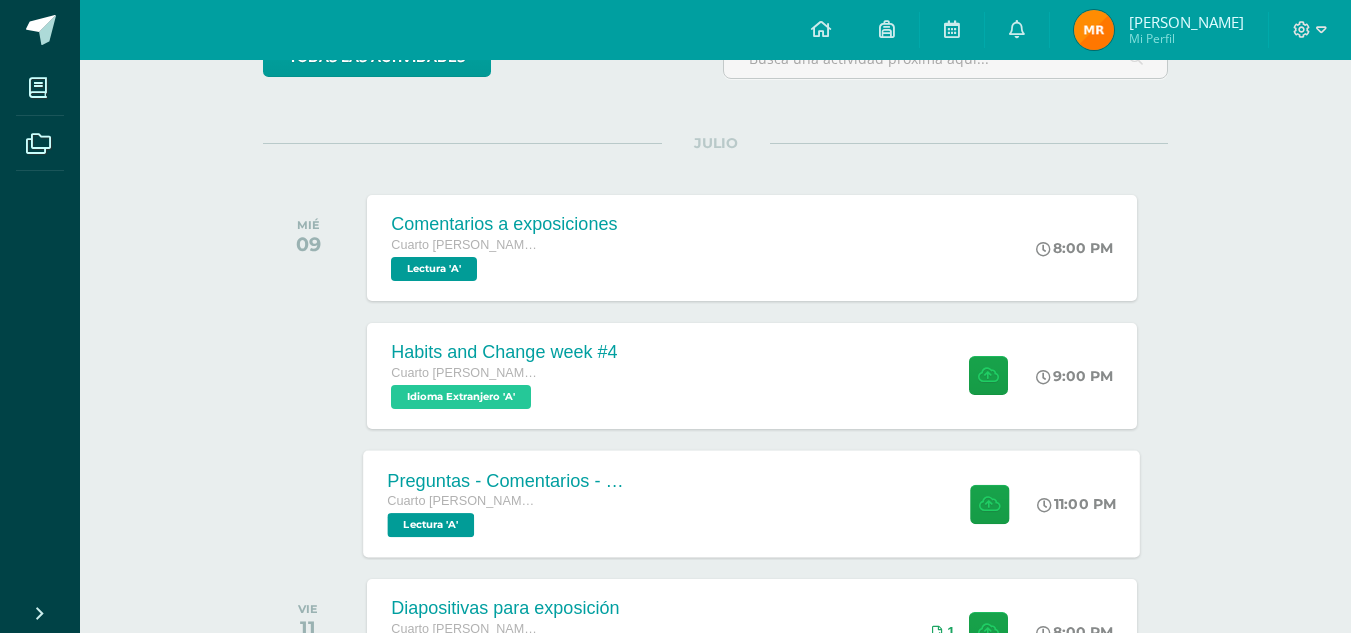 scroll, scrollTop: 300, scrollLeft: 0, axis: vertical 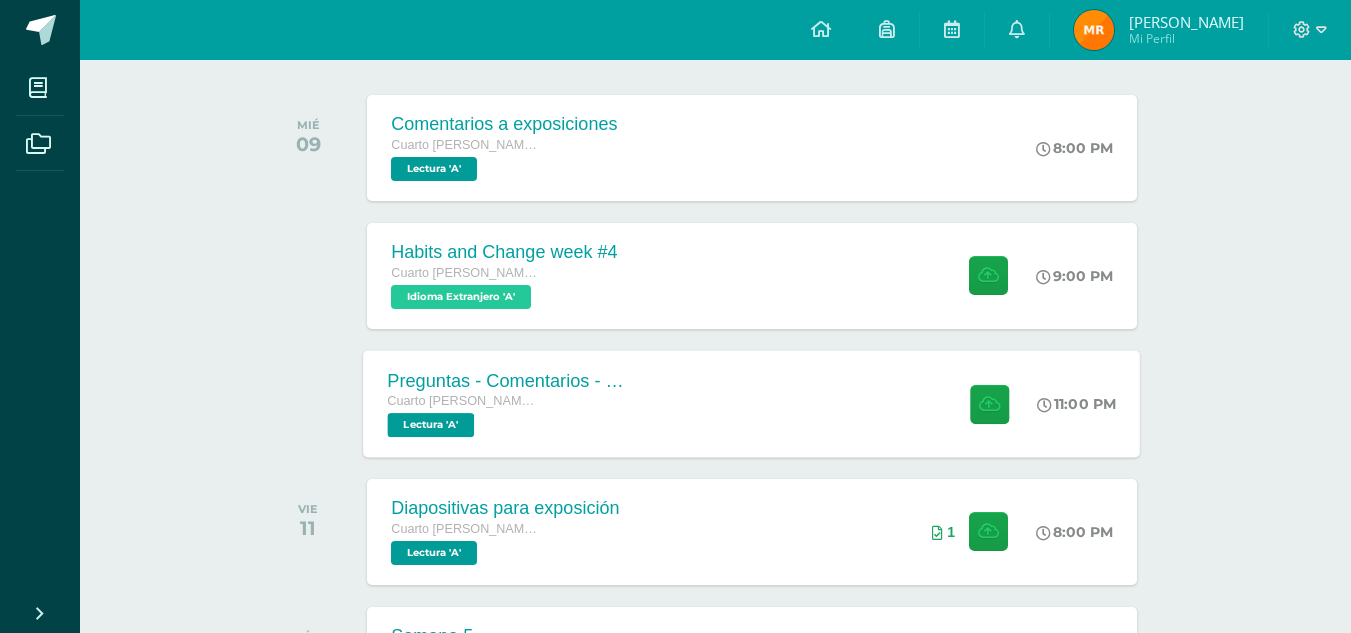 click on "Cuarto [PERSON_NAME]. CCLL" at bounding box center [509, 402] 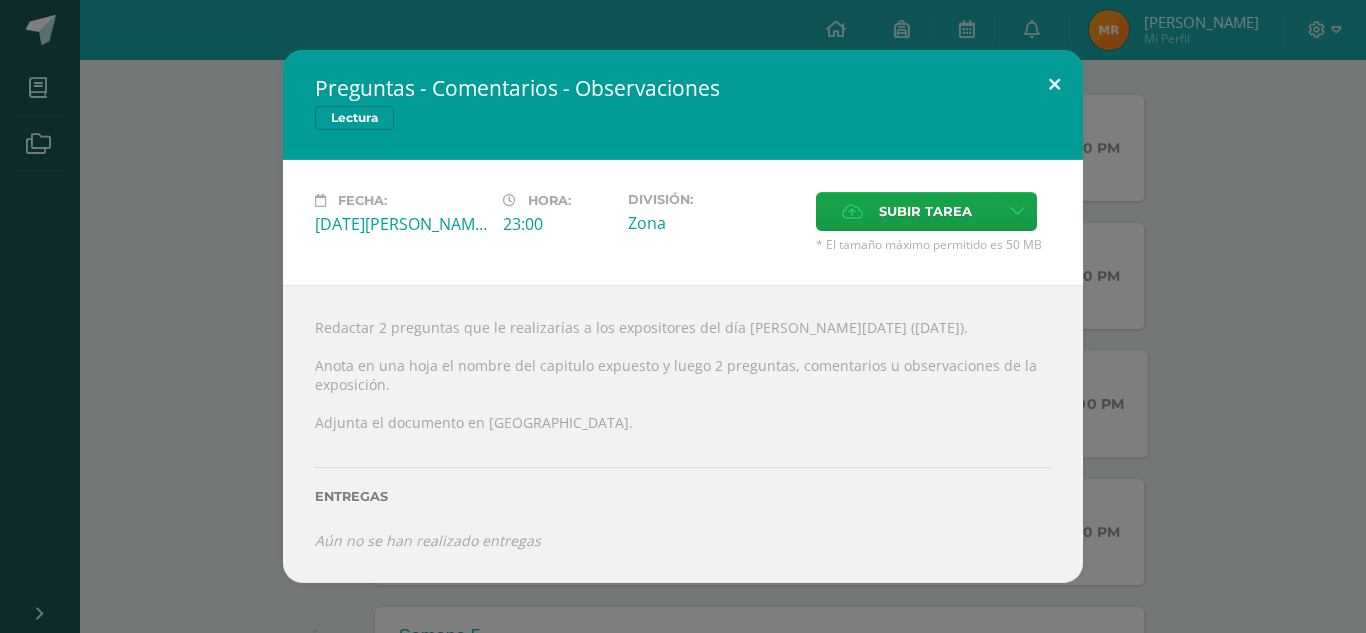 click at bounding box center [1054, 84] 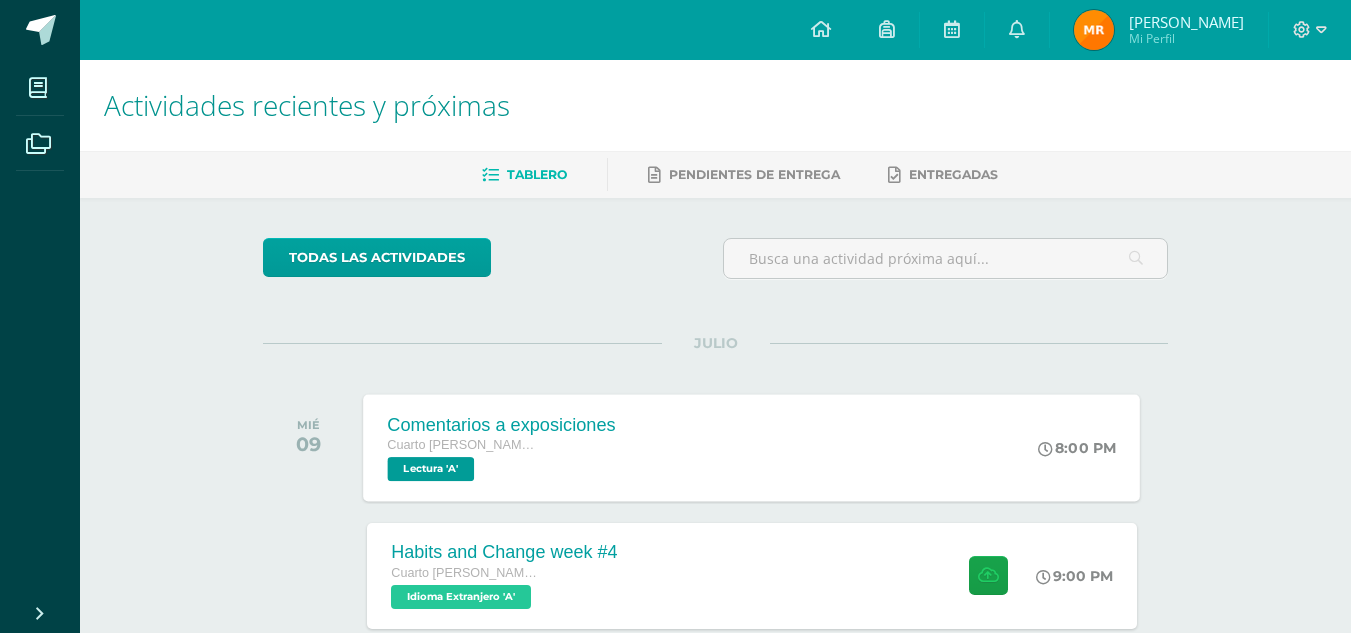 scroll, scrollTop: 300, scrollLeft: 0, axis: vertical 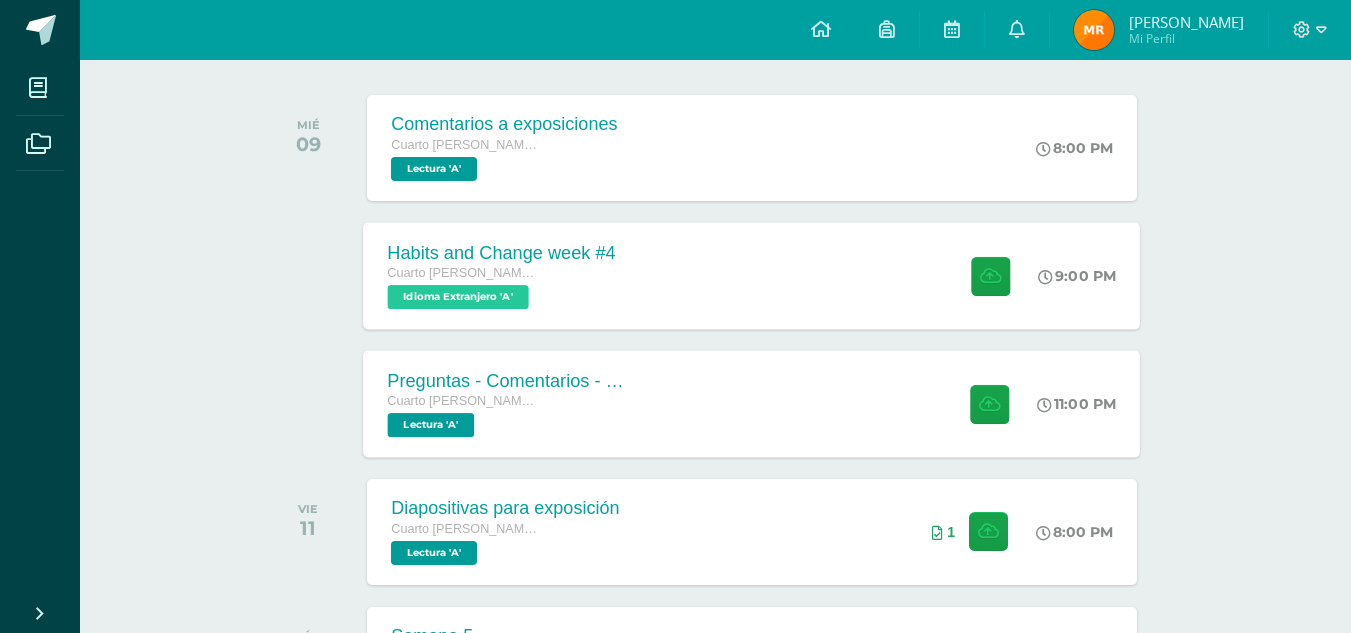click on "Habits and Change week #4
Cuarto [PERSON_NAME]. CCLL
Idioma Extranjero 'A'
9:00 PM
Habits and Change week #4
Idioma Extranjero" at bounding box center (752, 275) 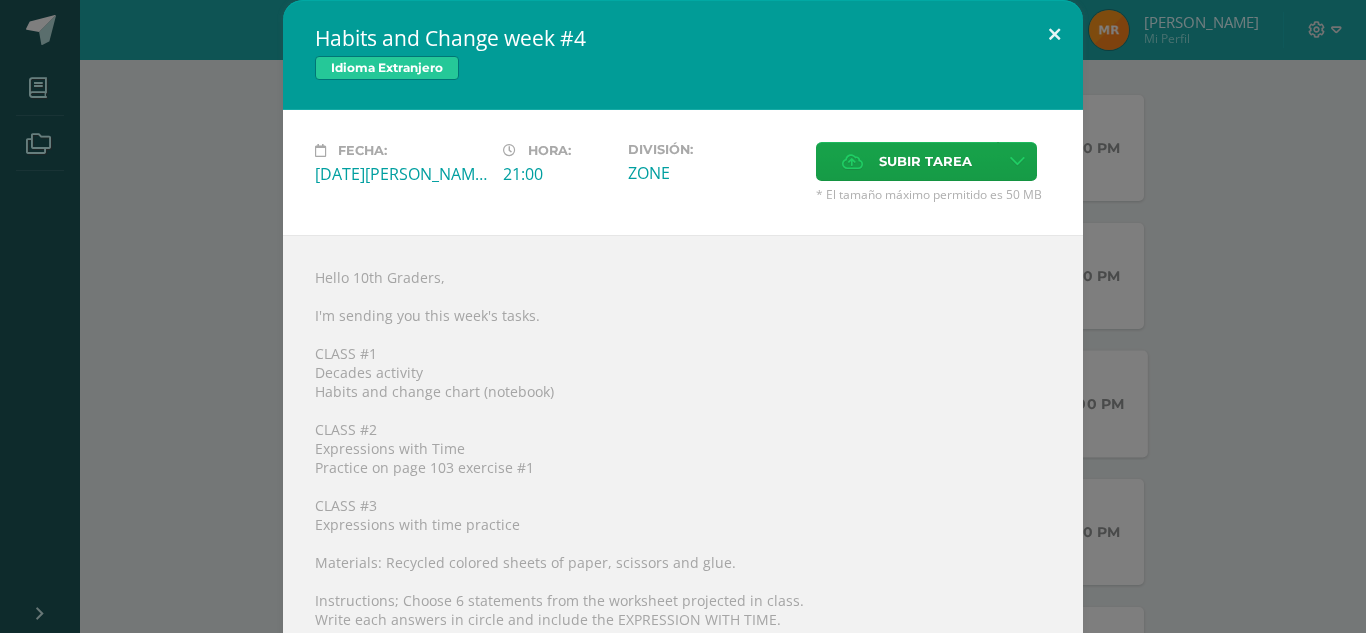 click at bounding box center (1054, 34) 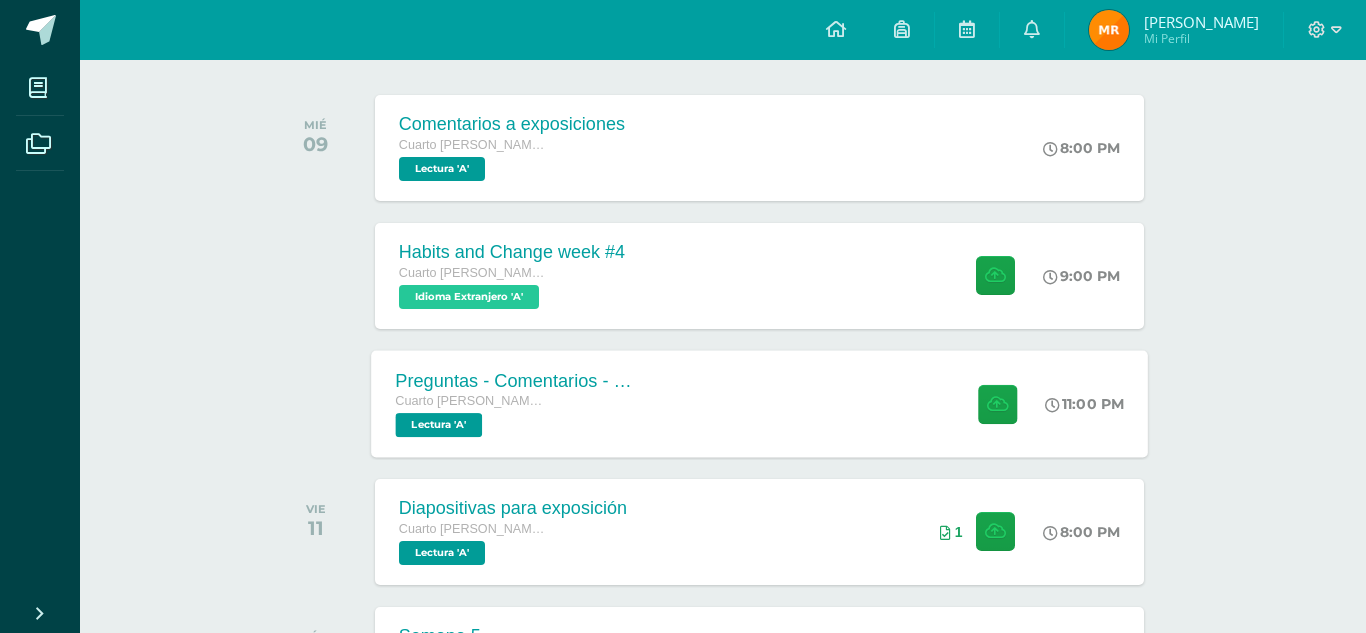 click on "[PERSON_NAME]
Mi Perfil" at bounding box center (1174, 30) 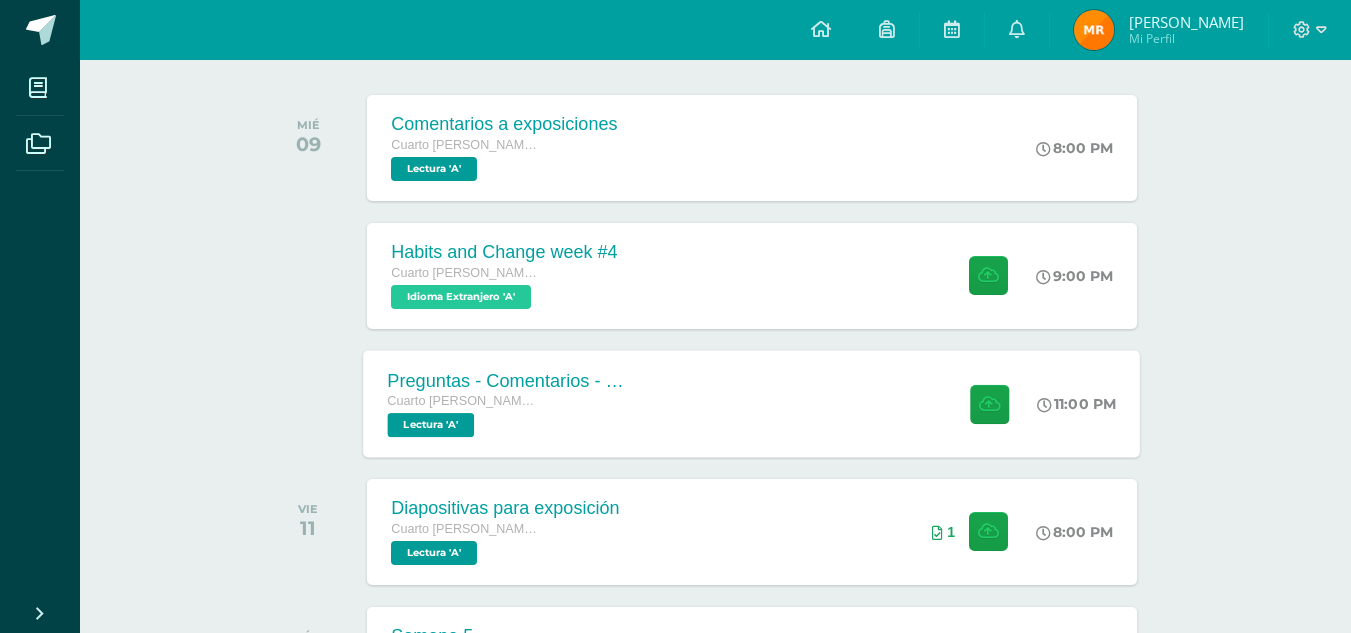 click at bounding box center [1094, 30] 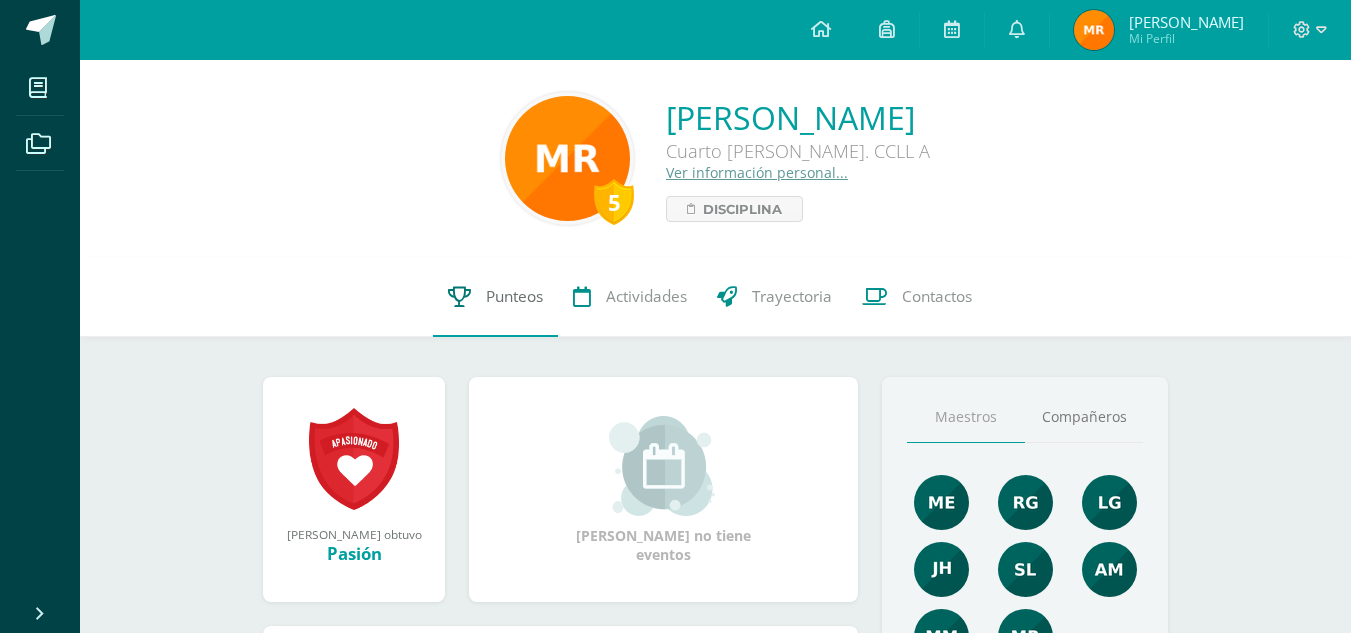 scroll, scrollTop: 0, scrollLeft: 0, axis: both 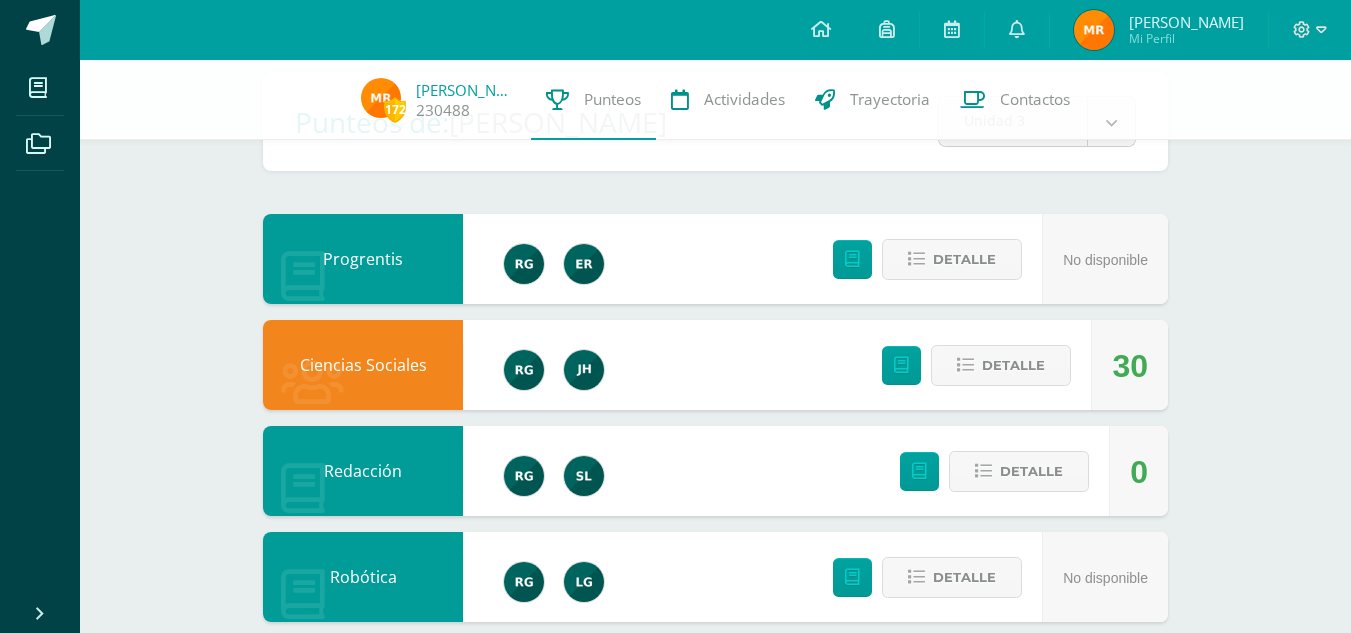 click on "Detalle" at bounding box center (989, 471) 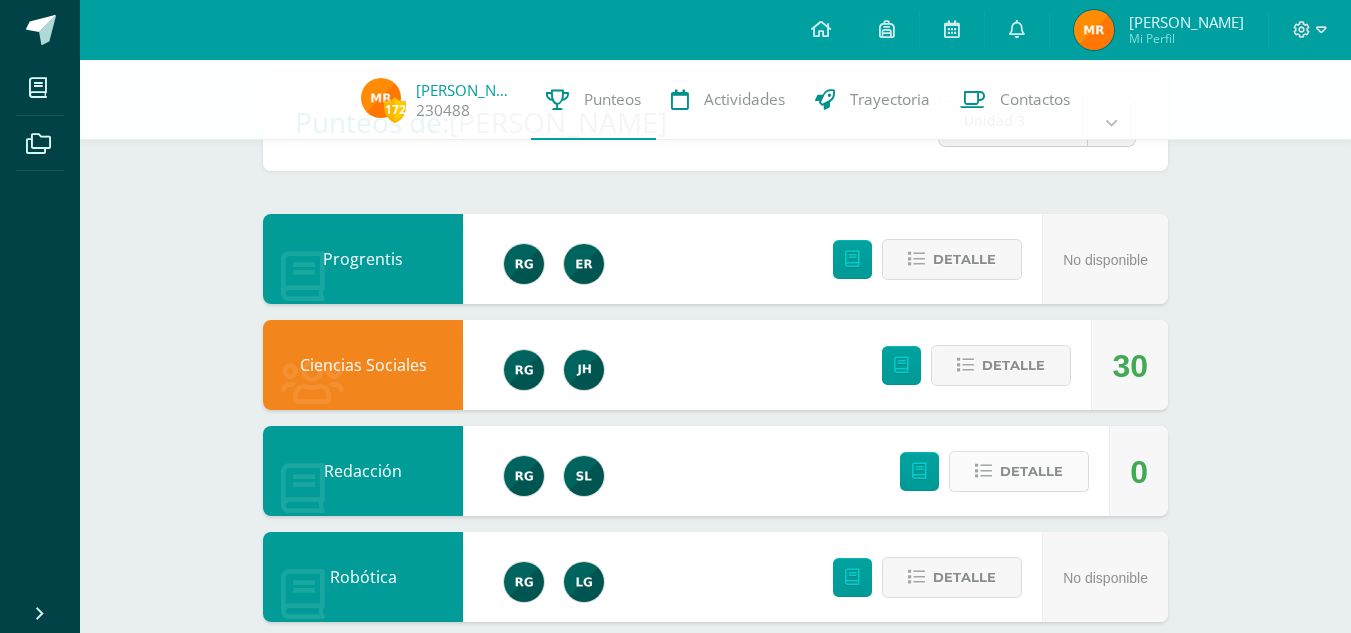 click on "Detalle" at bounding box center (1031, 471) 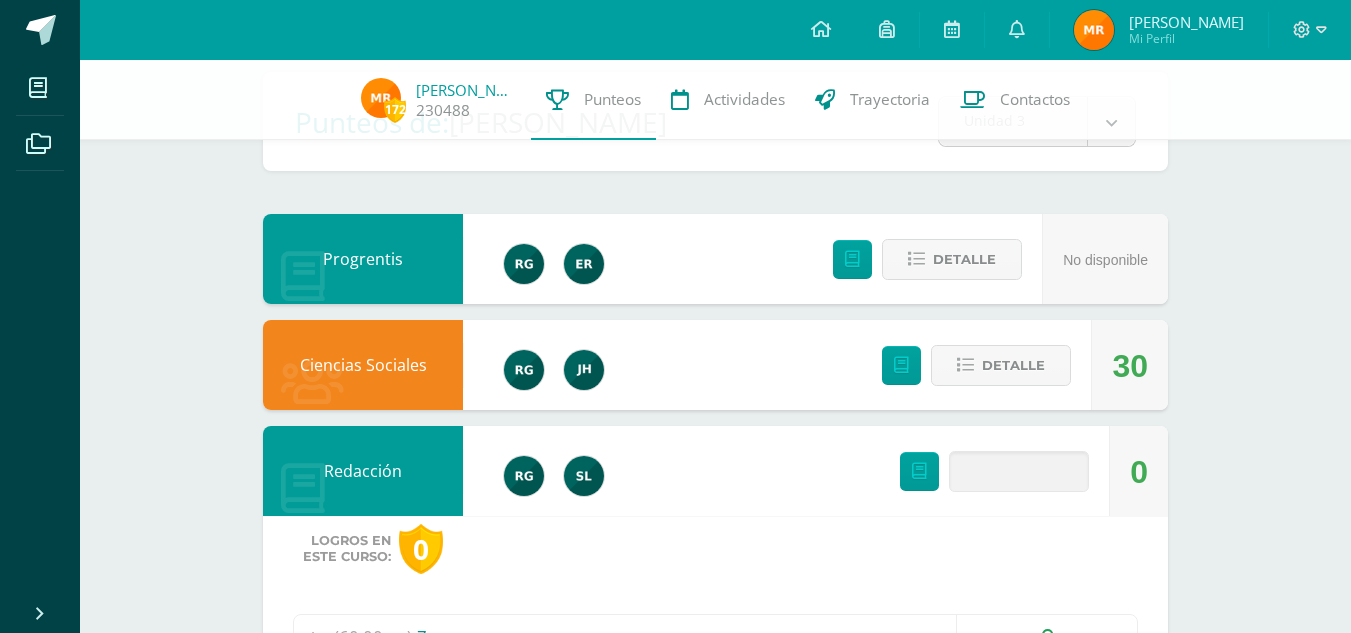 scroll, scrollTop: 300, scrollLeft: 0, axis: vertical 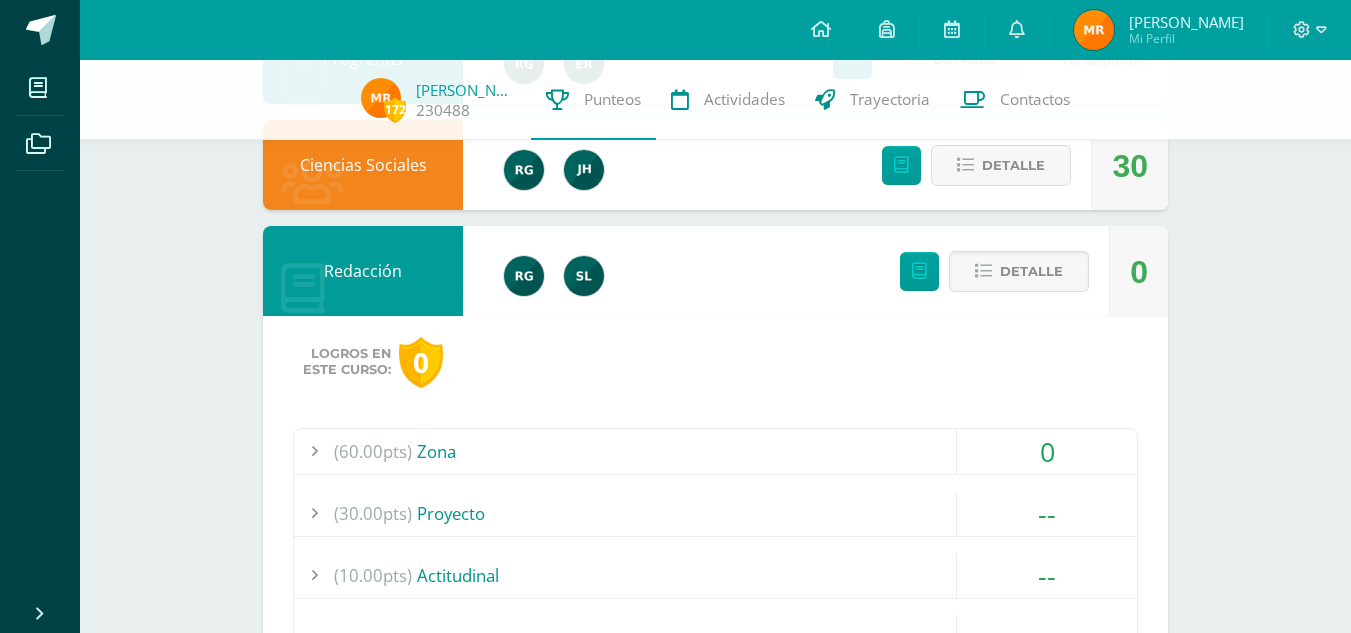 click on "0" at bounding box center (1047, 451) 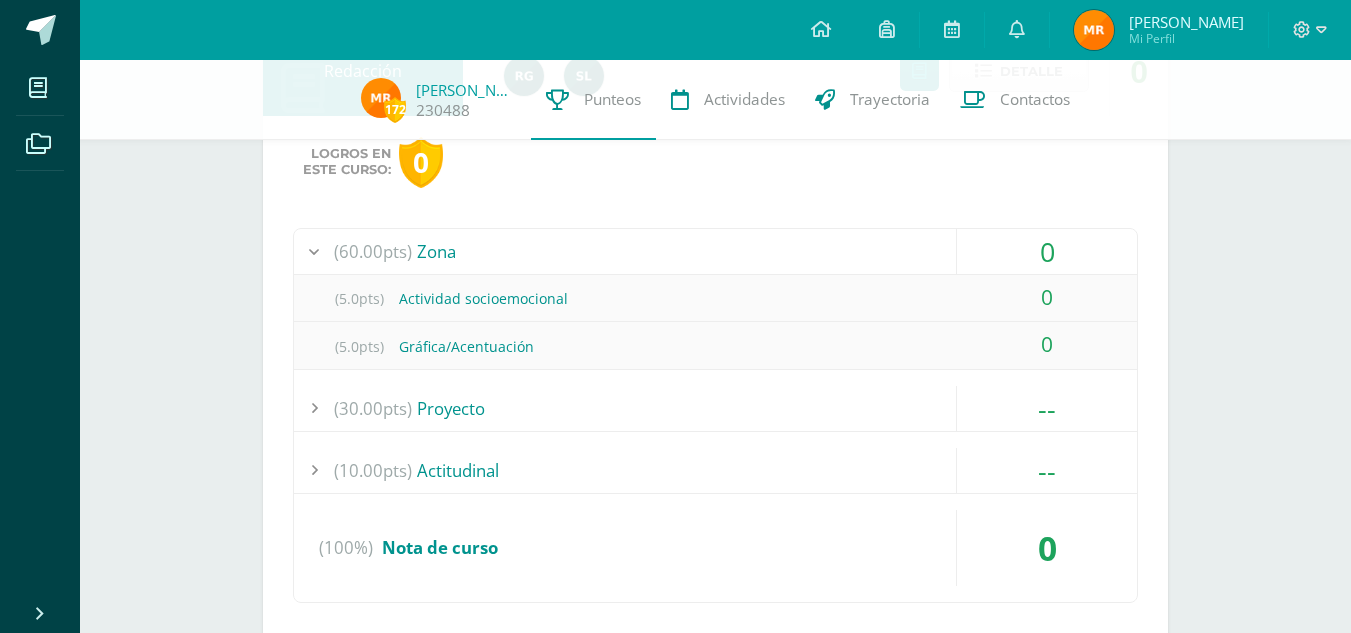 scroll, scrollTop: 400, scrollLeft: 0, axis: vertical 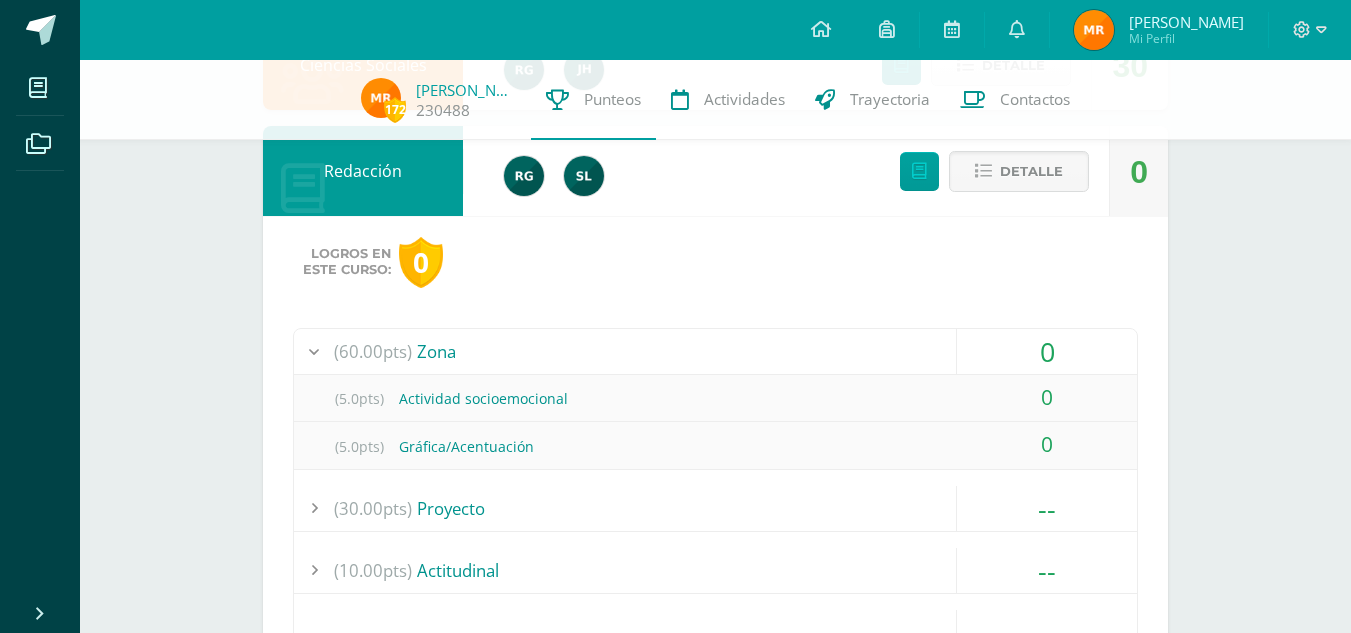click on "0" at bounding box center (1047, 351) 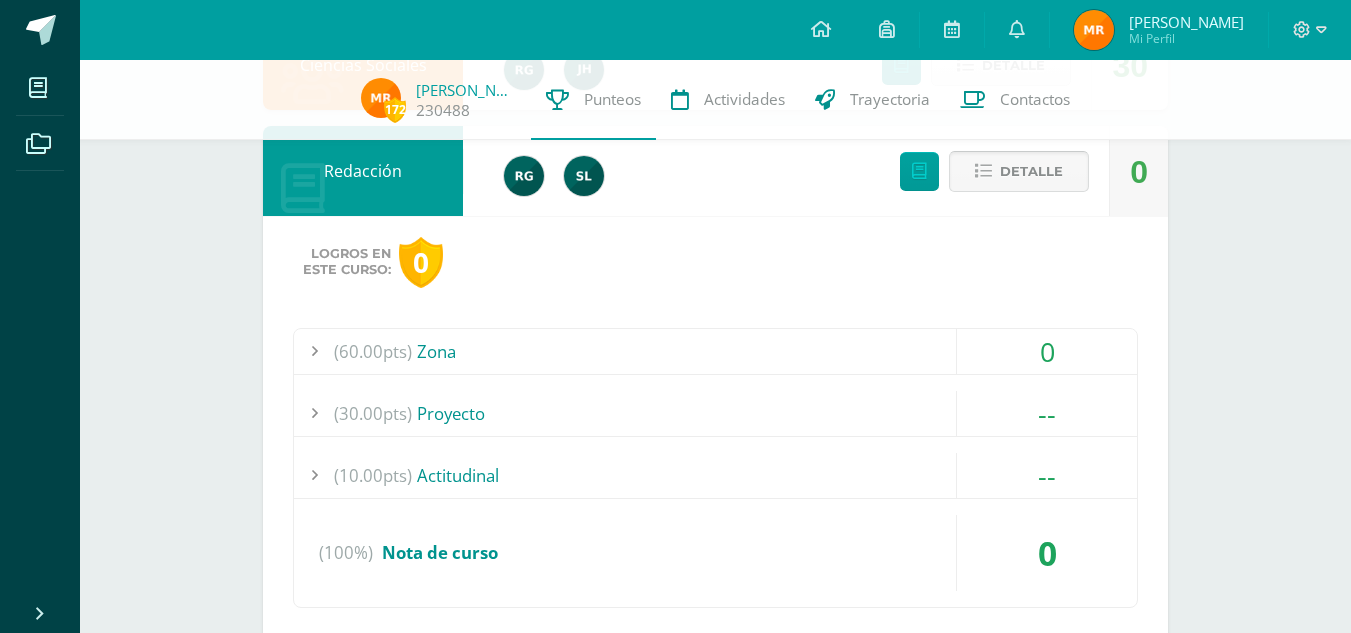 click on "Detalle" at bounding box center [1031, 171] 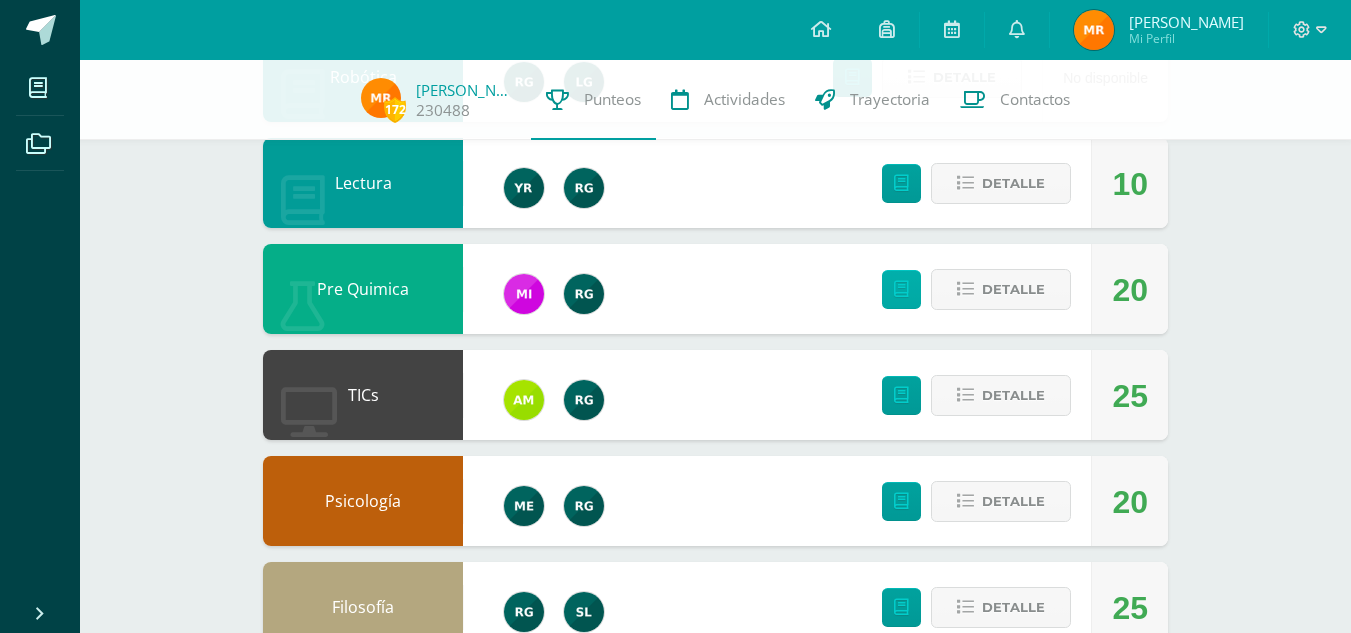 scroll, scrollTop: 900, scrollLeft: 0, axis: vertical 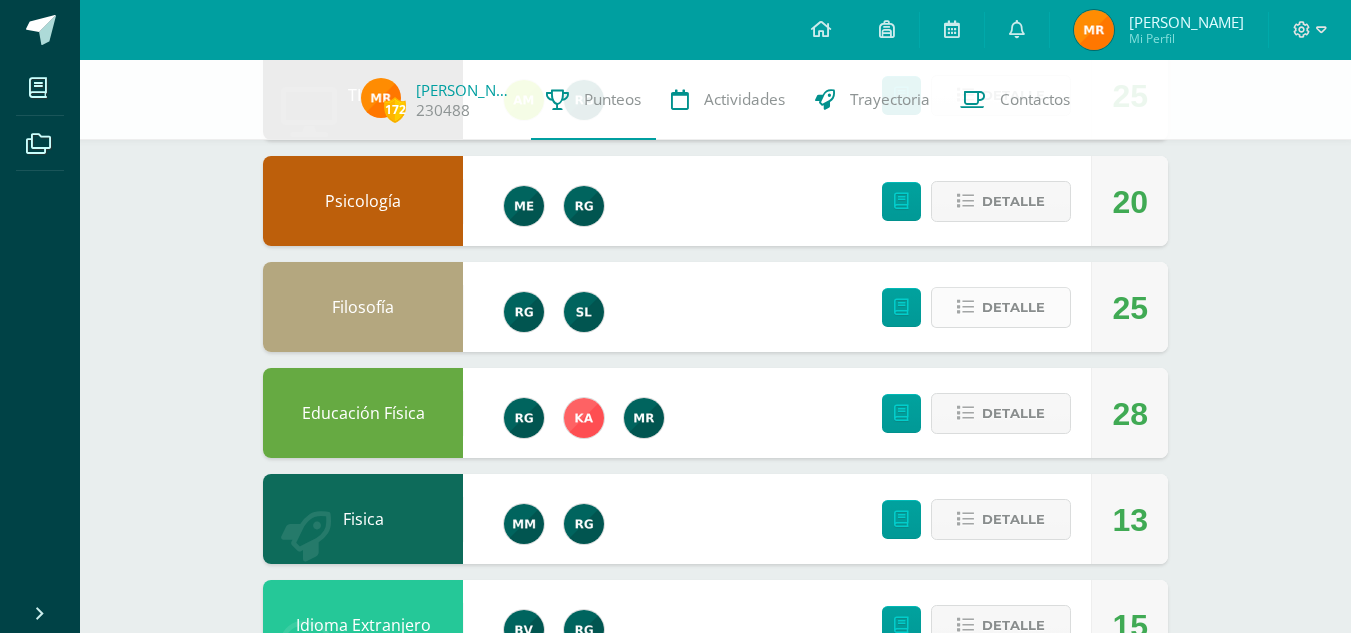 click on "Detalle" at bounding box center (1013, 307) 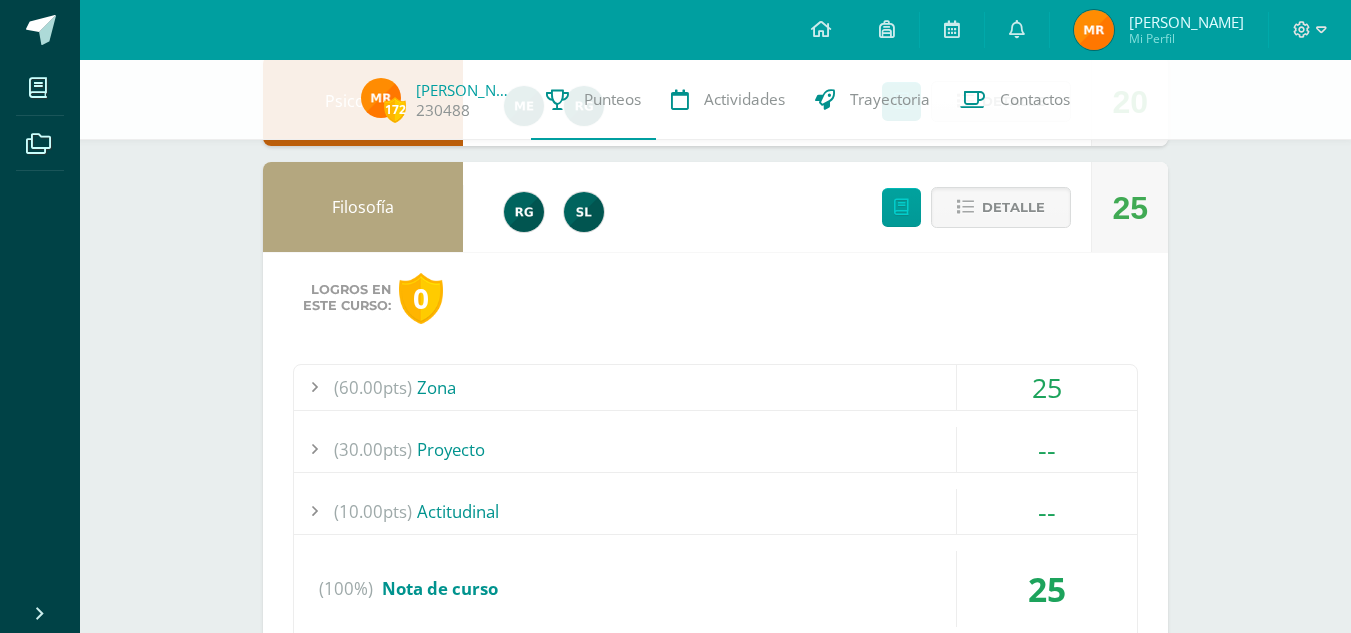 scroll, scrollTop: 1200, scrollLeft: 0, axis: vertical 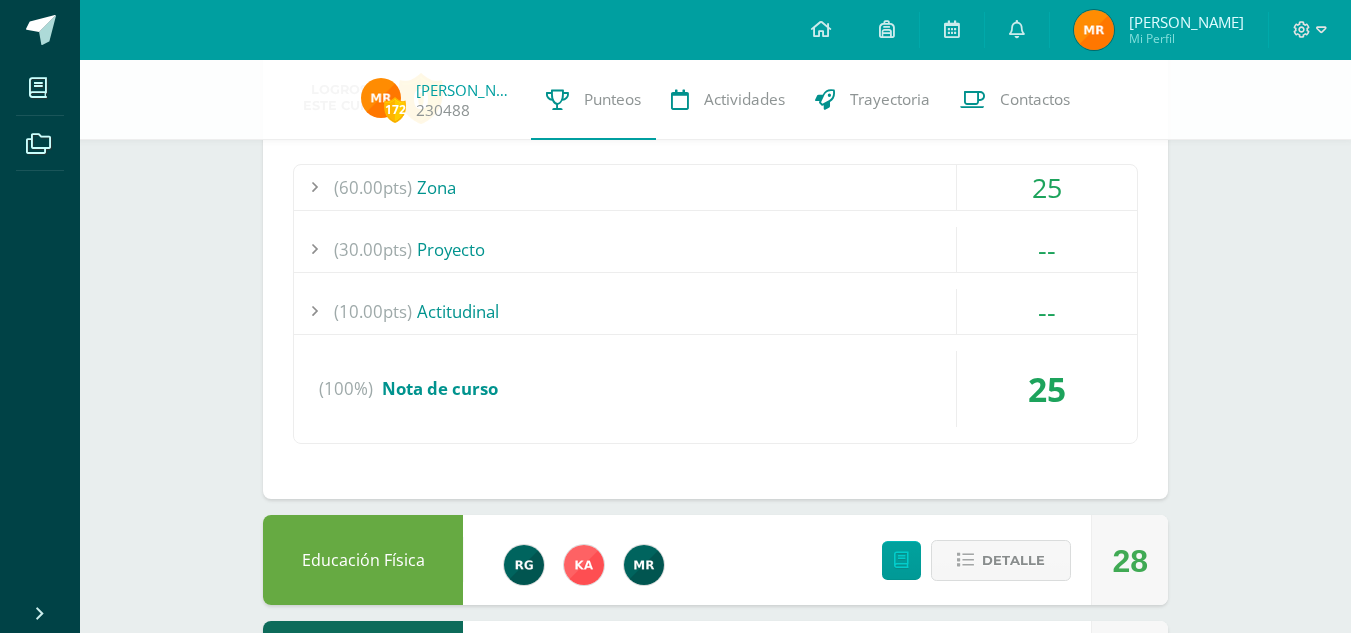 click on "25" at bounding box center [1047, 187] 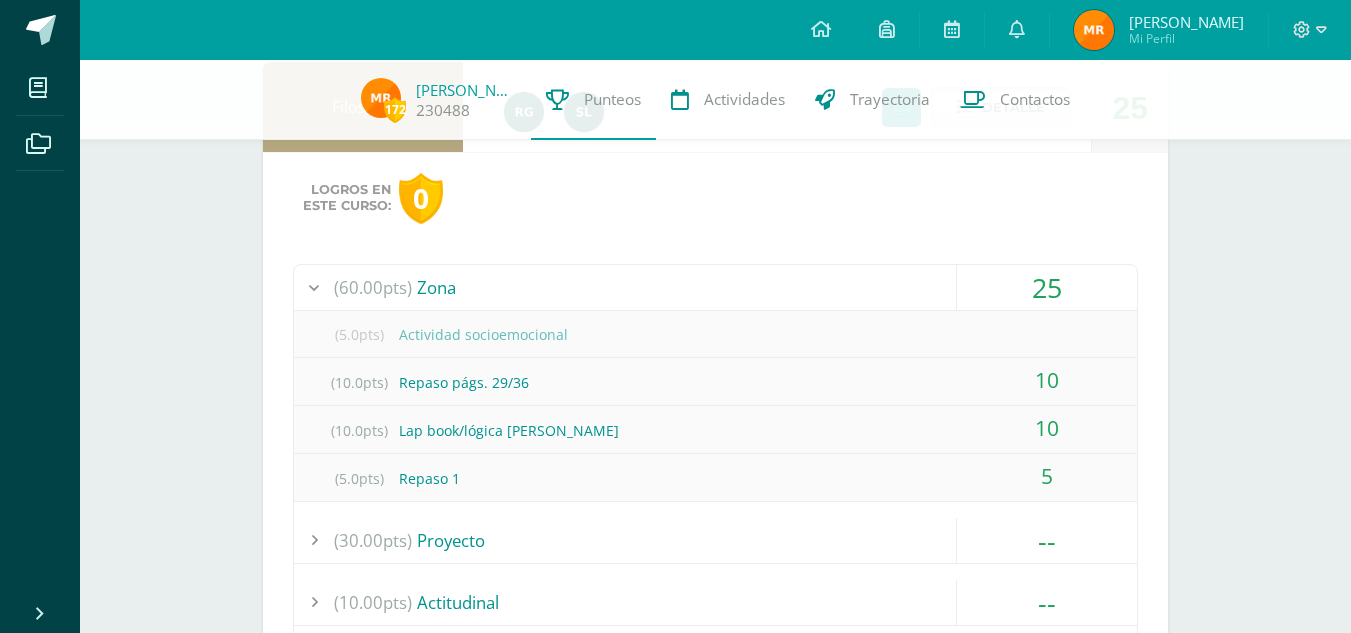 scroll, scrollTop: 900, scrollLeft: 0, axis: vertical 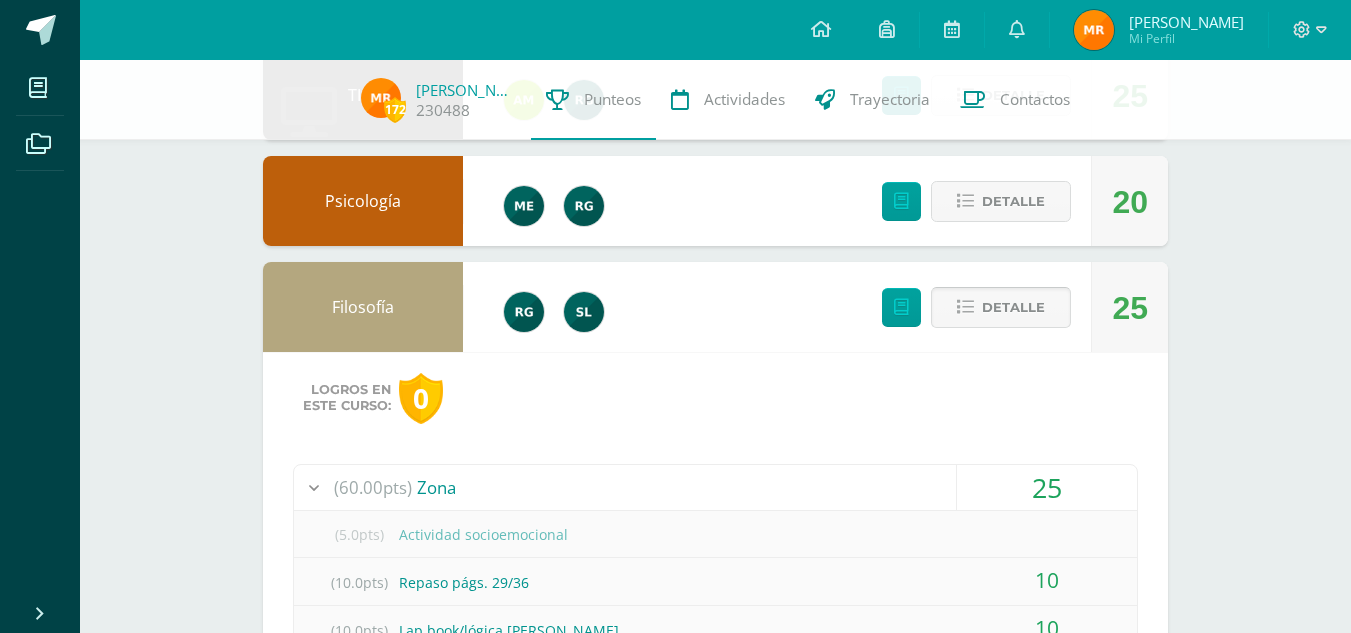click on "Detalle" at bounding box center (1013, 307) 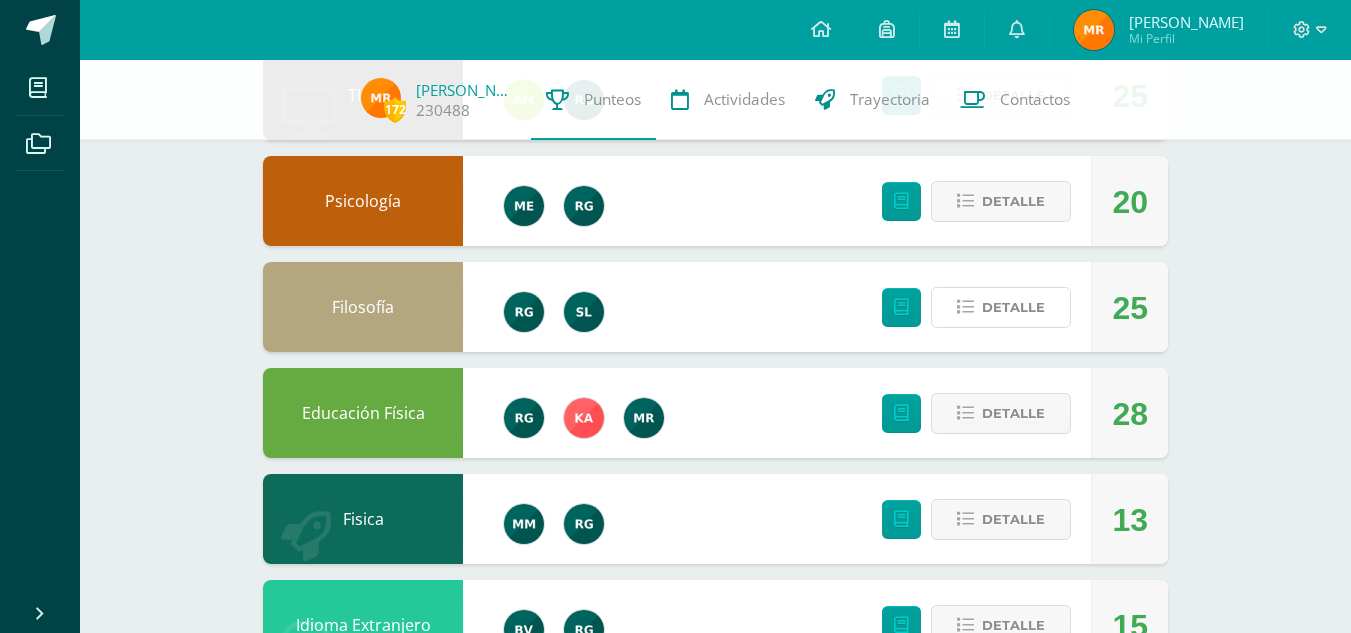 scroll, scrollTop: 1100, scrollLeft: 0, axis: vertical 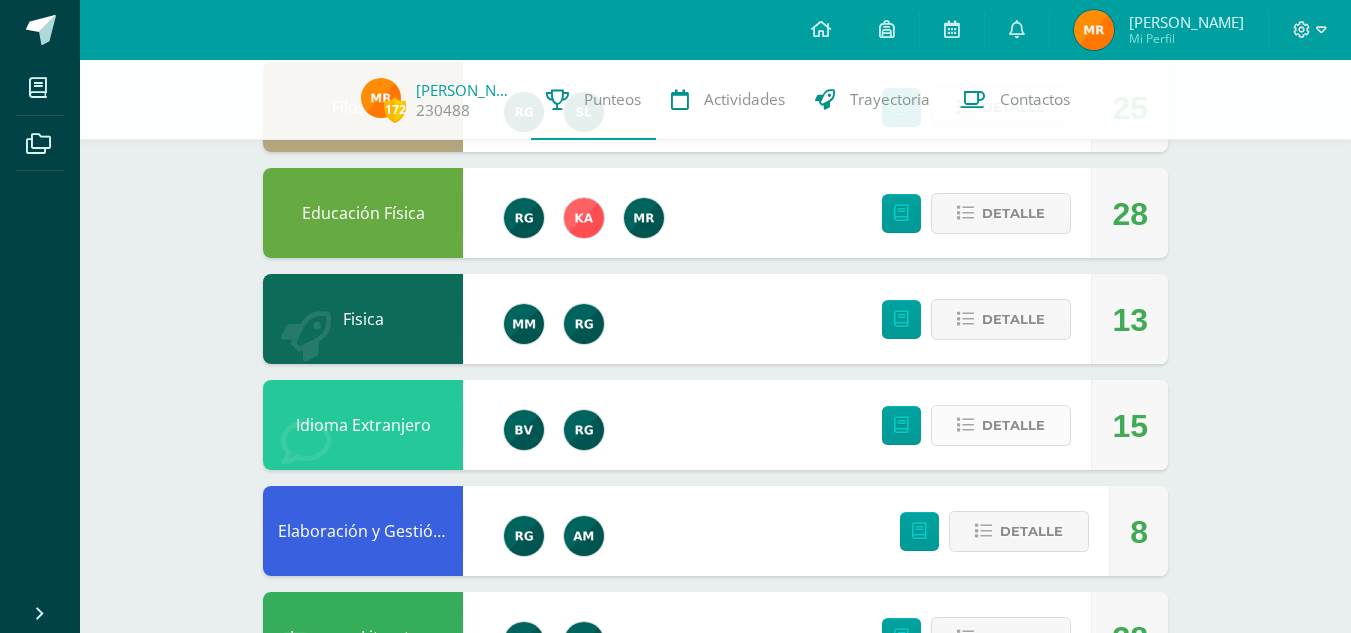 click on "Detalle" at bounding box center [1001, 425] 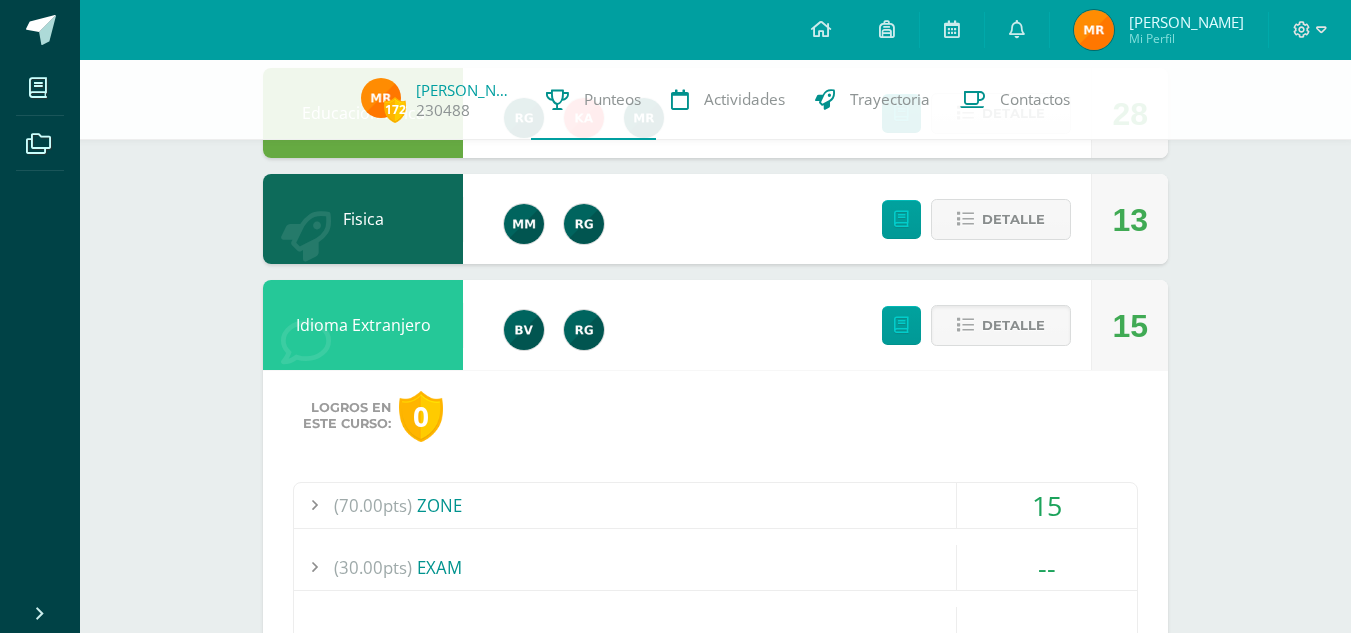 scroll, scrollTop: 1400, scrollLeft: 0, axis: vertical 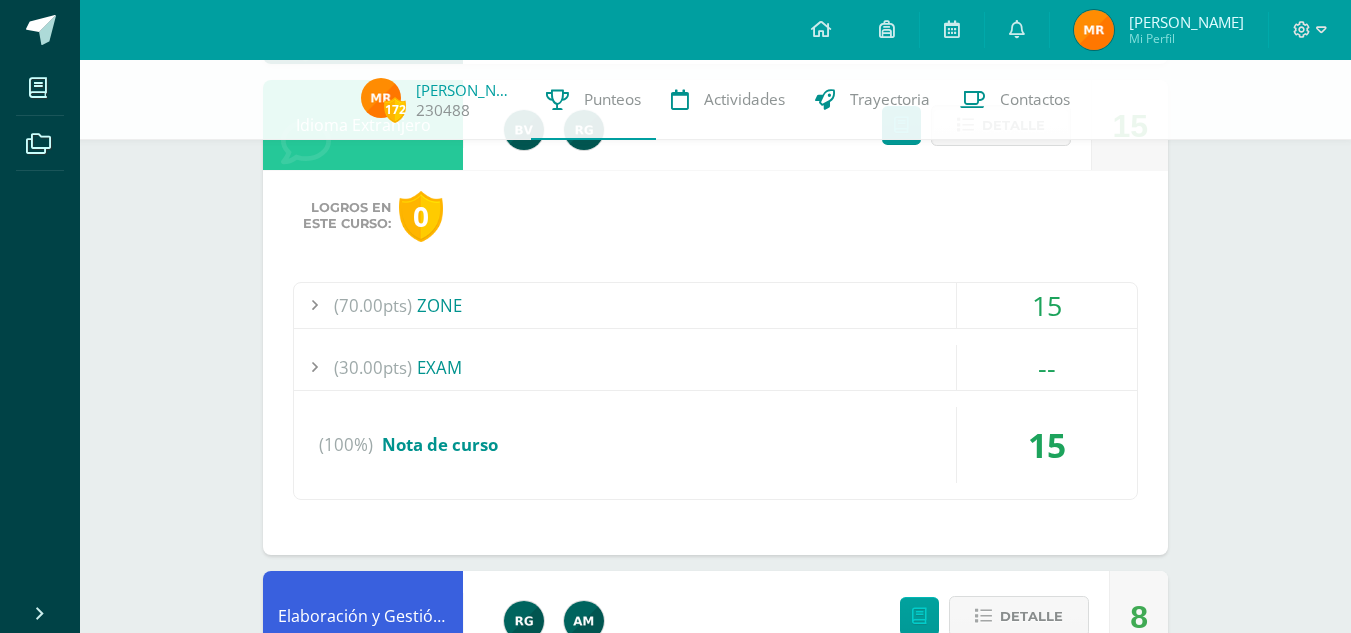 click on "(30.00pts)
EXAM" at bounding box center [715, 367] 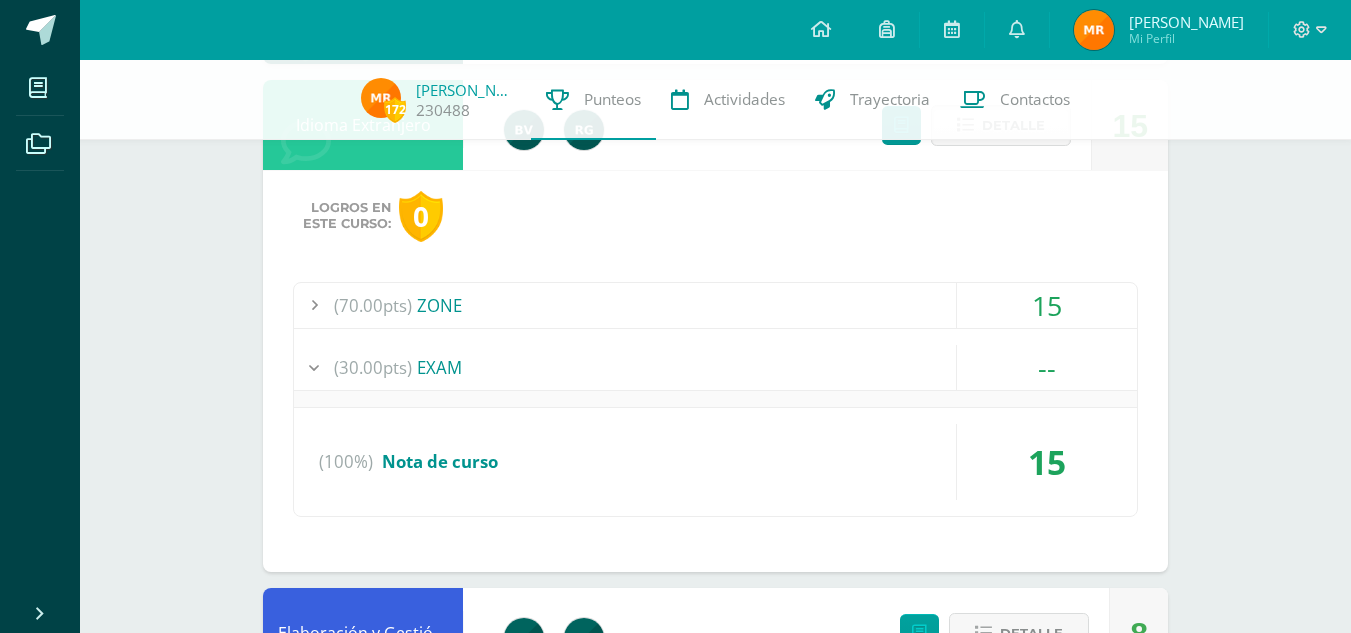 click on "(70.00pts)
ZONE
15
(5.0pts)  III Unit Cover Page
5
(5.0pts)  The Environment week #1" at bounding box center [715, 399] 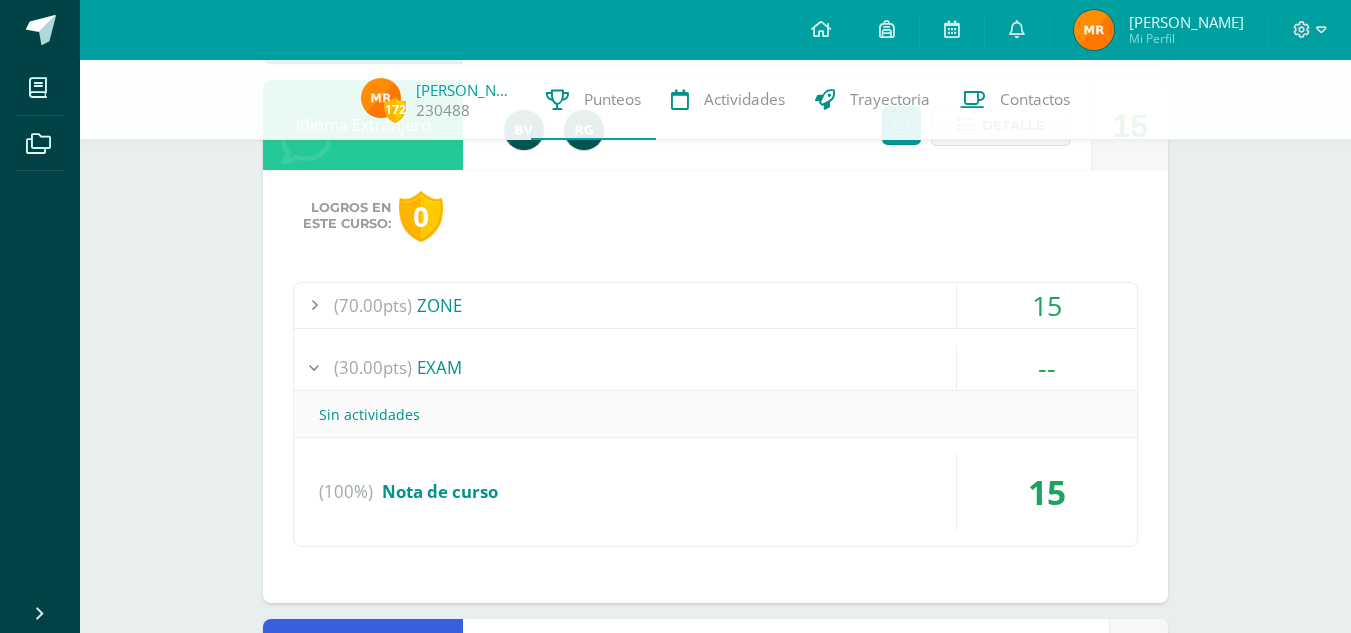 click on "(70.00pts)
ZONE" at bounding box center (715, 305) 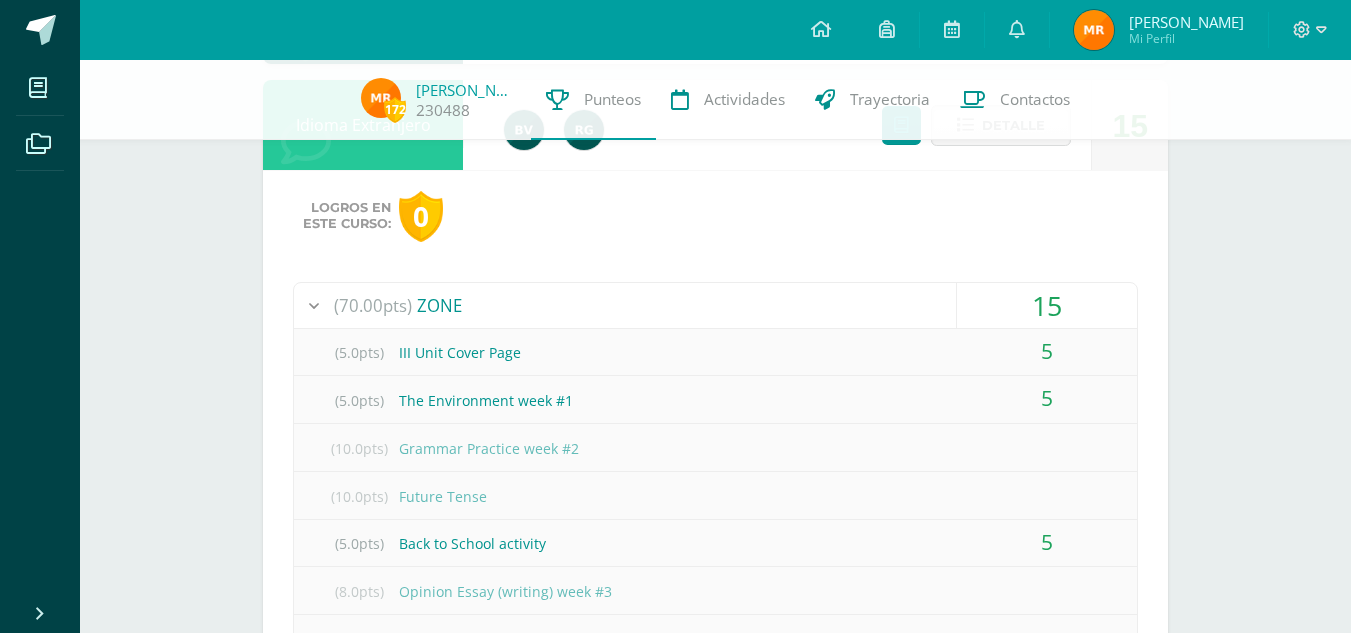scroll, scrollTop: 1600, scrollLeft: 0, axis: vertical 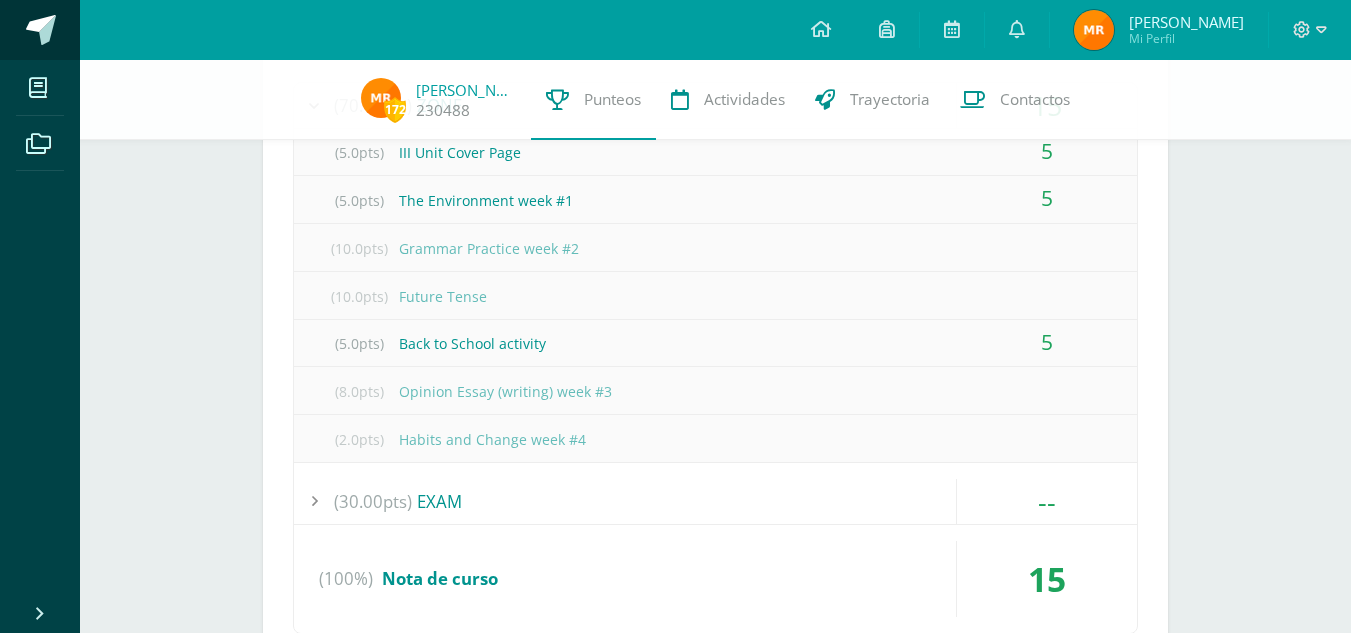click at bounding box center (40, 30) 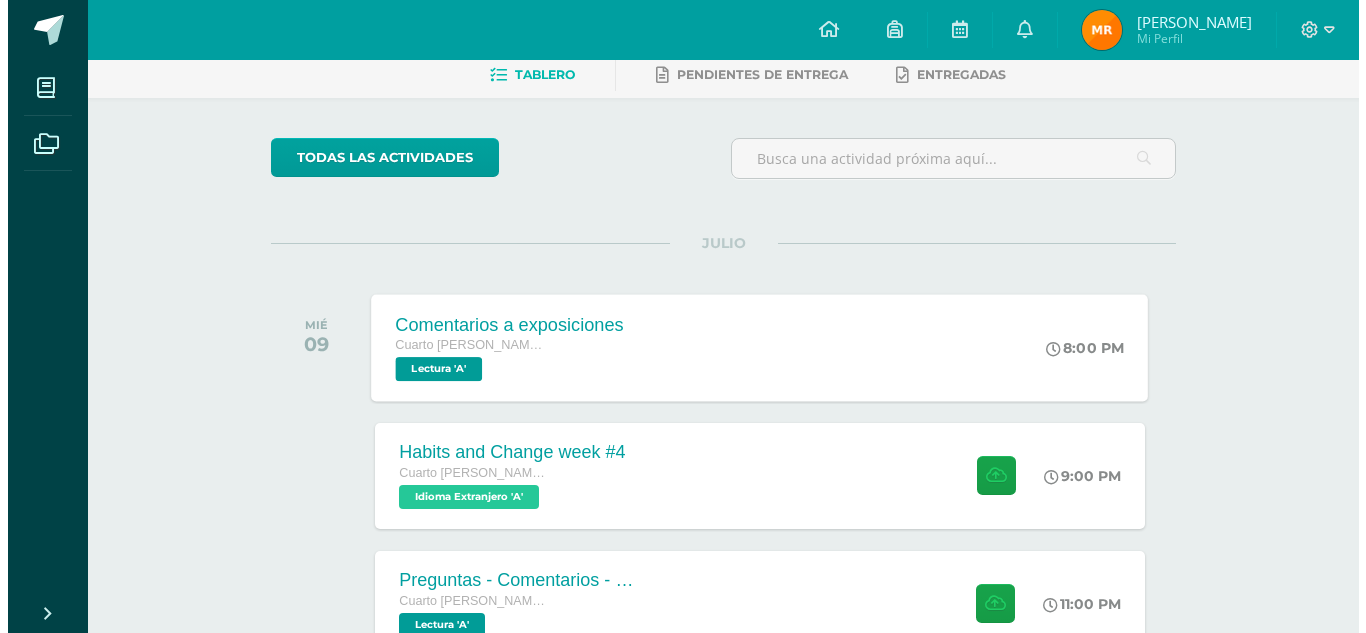 scroll, scrollTop: 200, scrollLeft: 0, axis: vertical 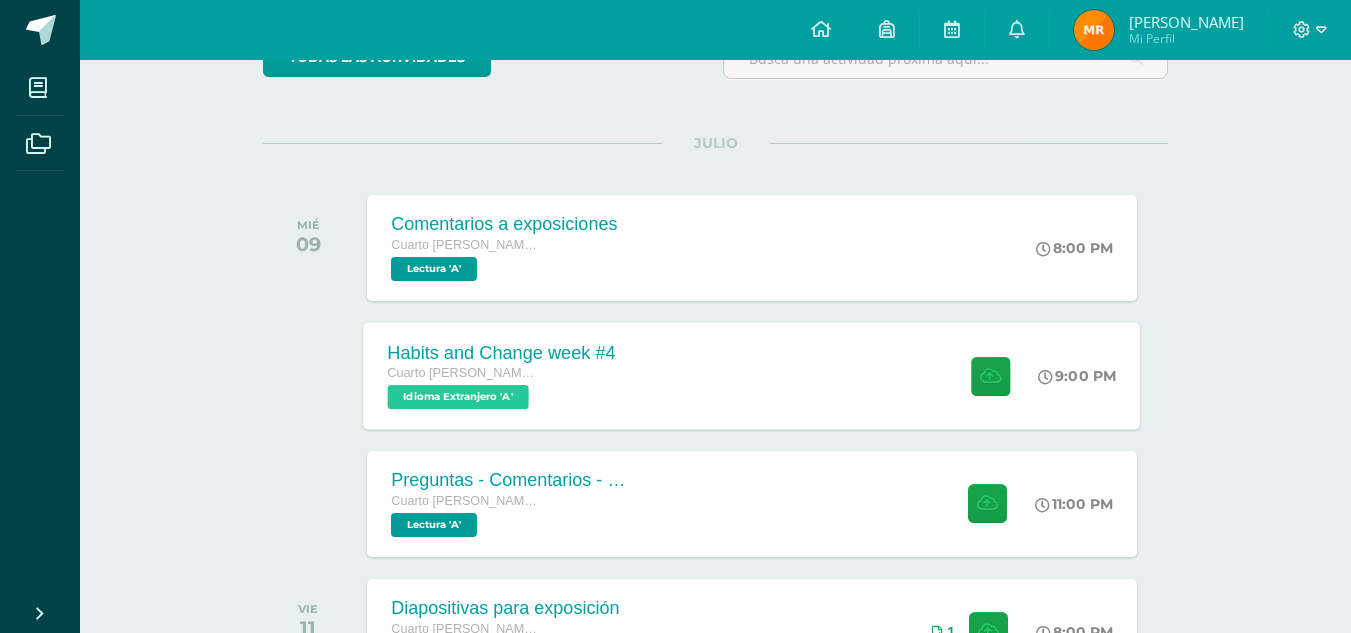 click on "Habits and Change week #4
Cuarto Bach. CCLL
Idioma Extranjero 'A'
9:00 PM
Habits and Change week #4
Idioma Extranjero" at bounding box center (752, 375) 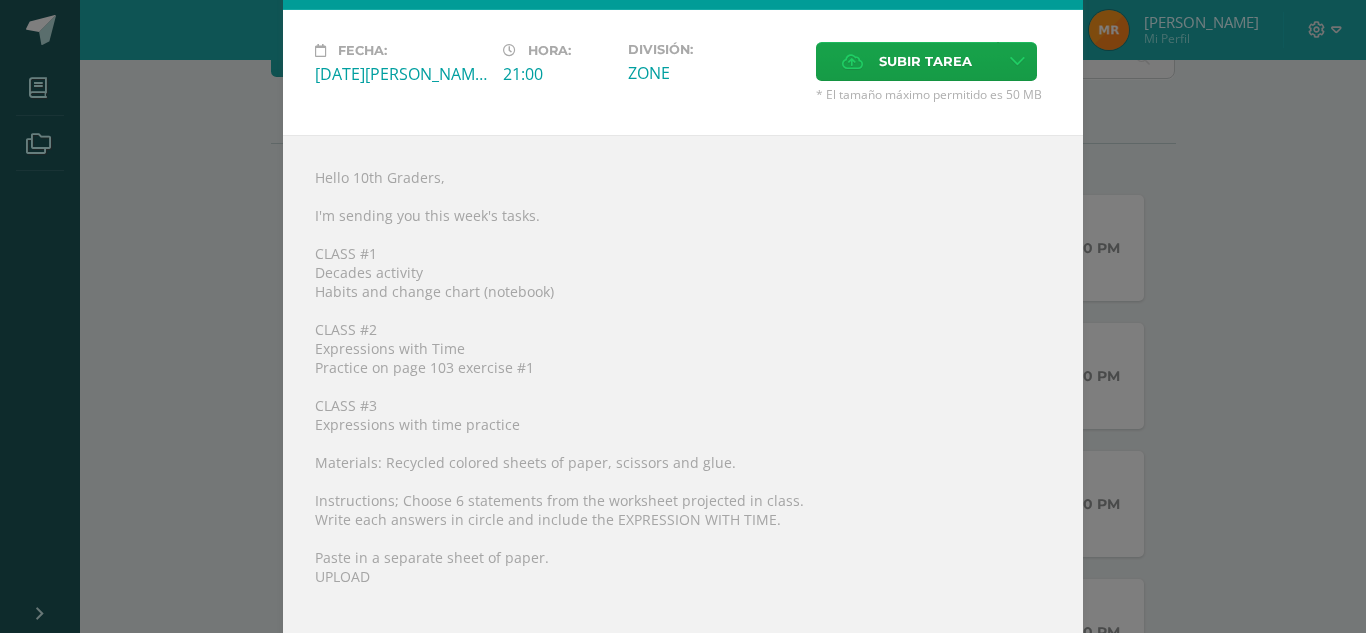 scroll, scrollTop: 200, scrollLeft: 0, axis: vertical 